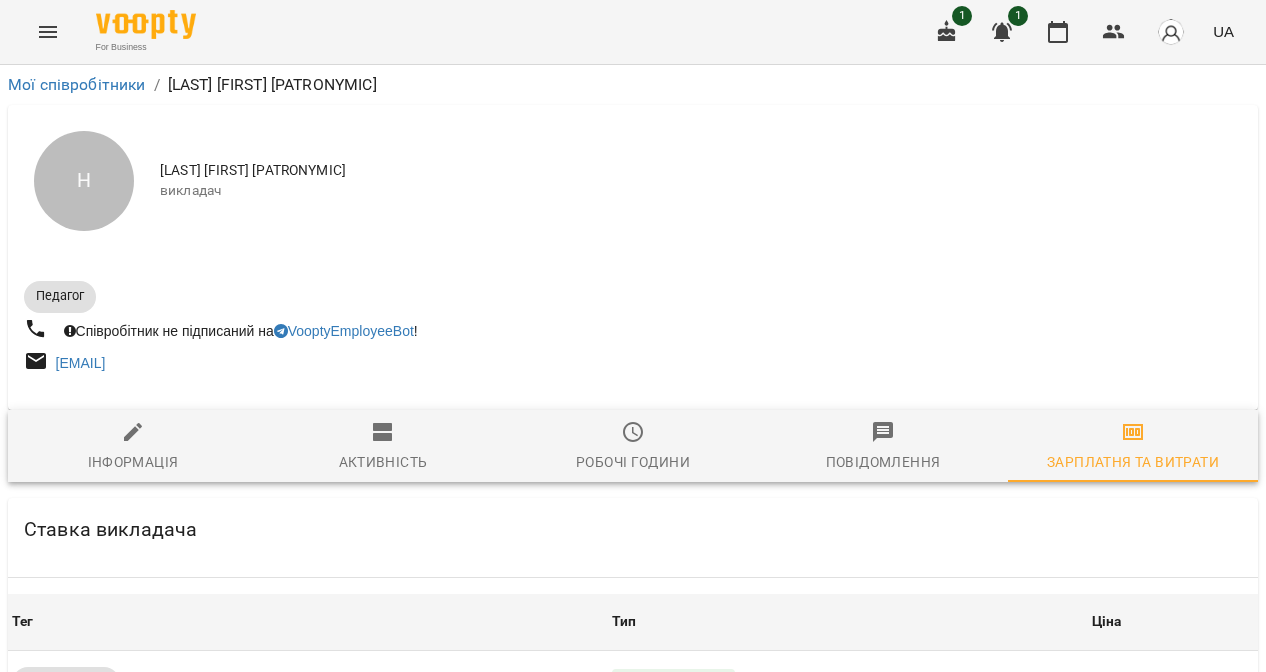 scroll, scrollTop: 0, scrollLeft: 0, axis: both 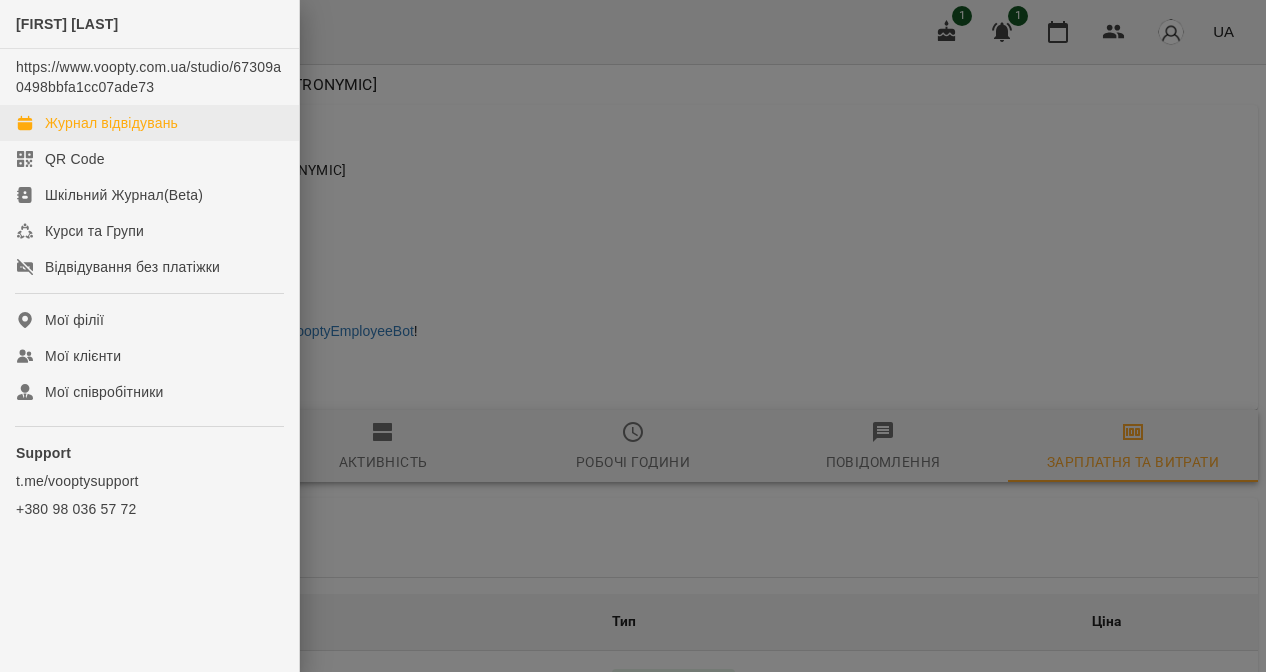click on "Журнал відвідувань" at bounding box center [111, 123] 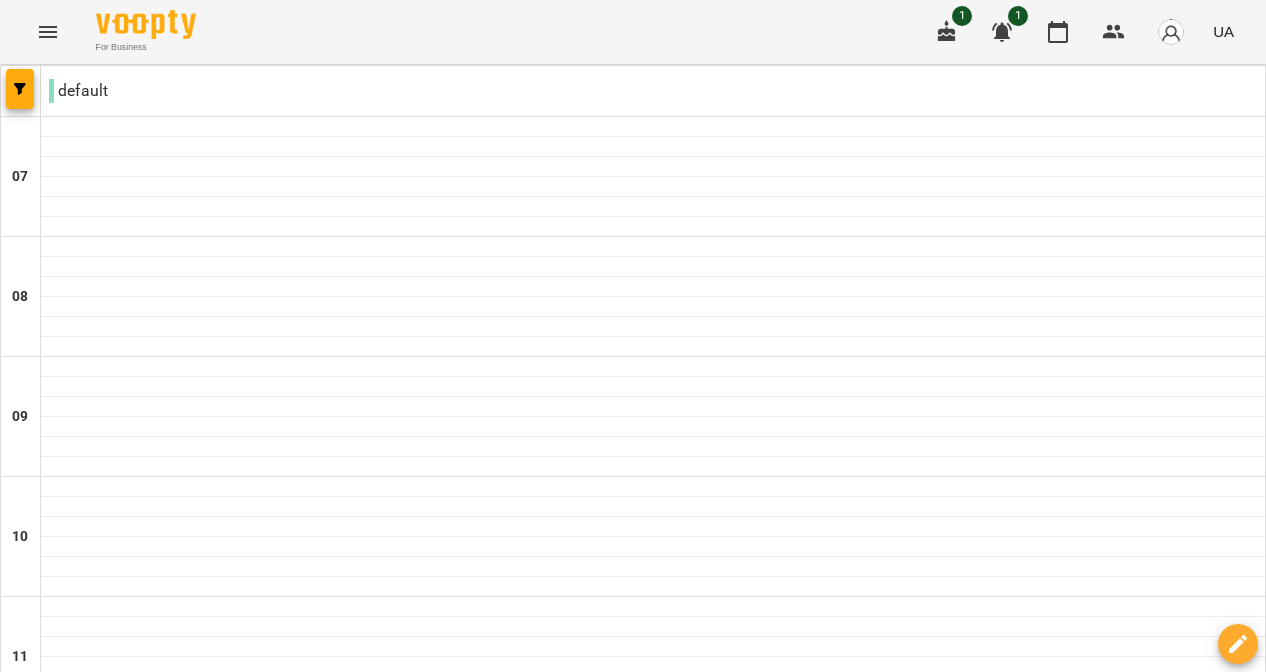 click on "пн" at bounding box center (129, 2063) 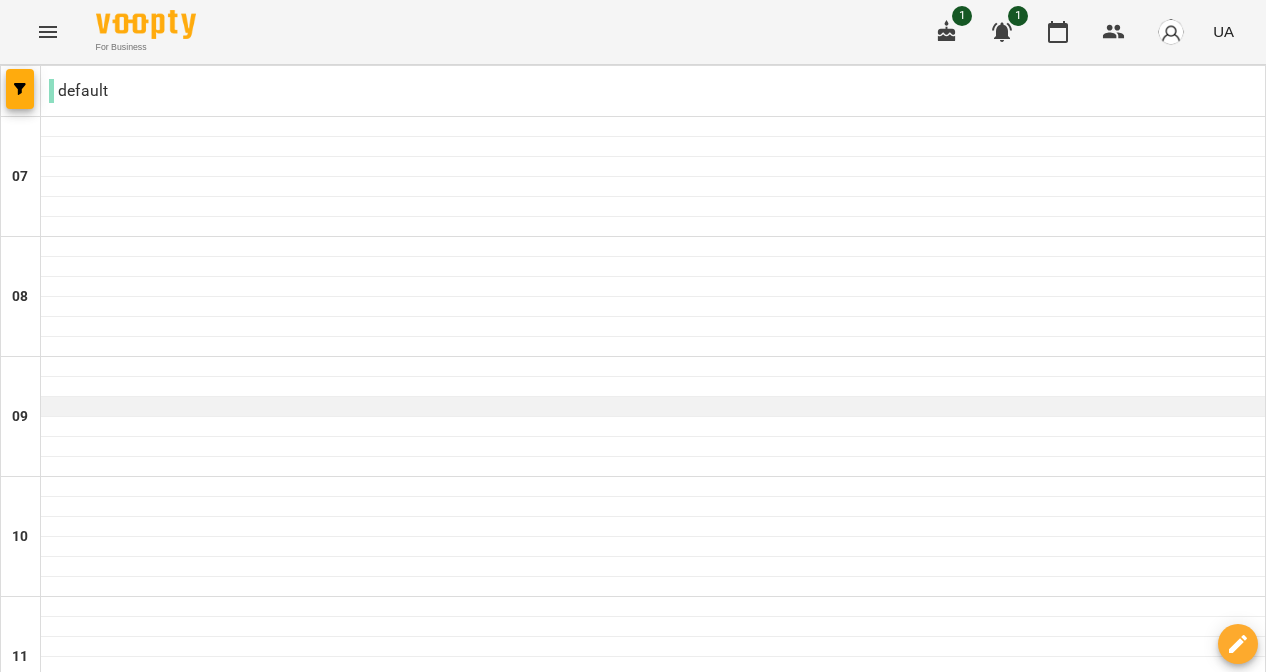 scroll, scrollTop: 163, scrollLeft: 0, axis: vertical 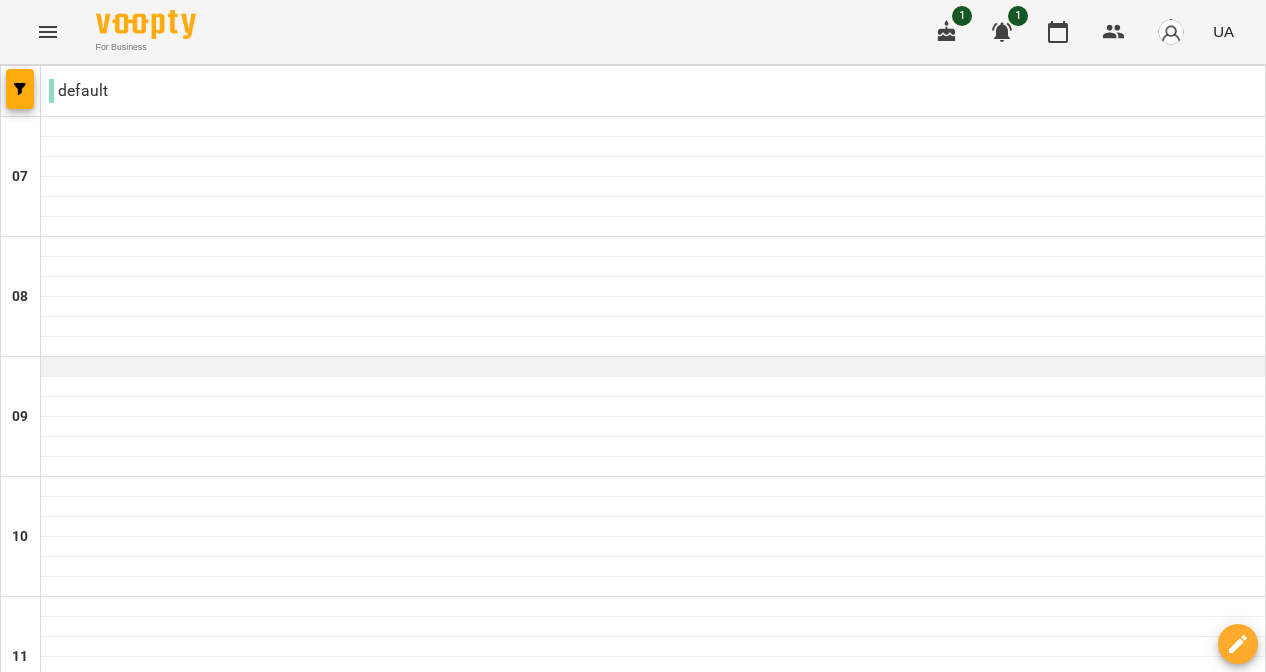 click at bounding box center (653, 367) 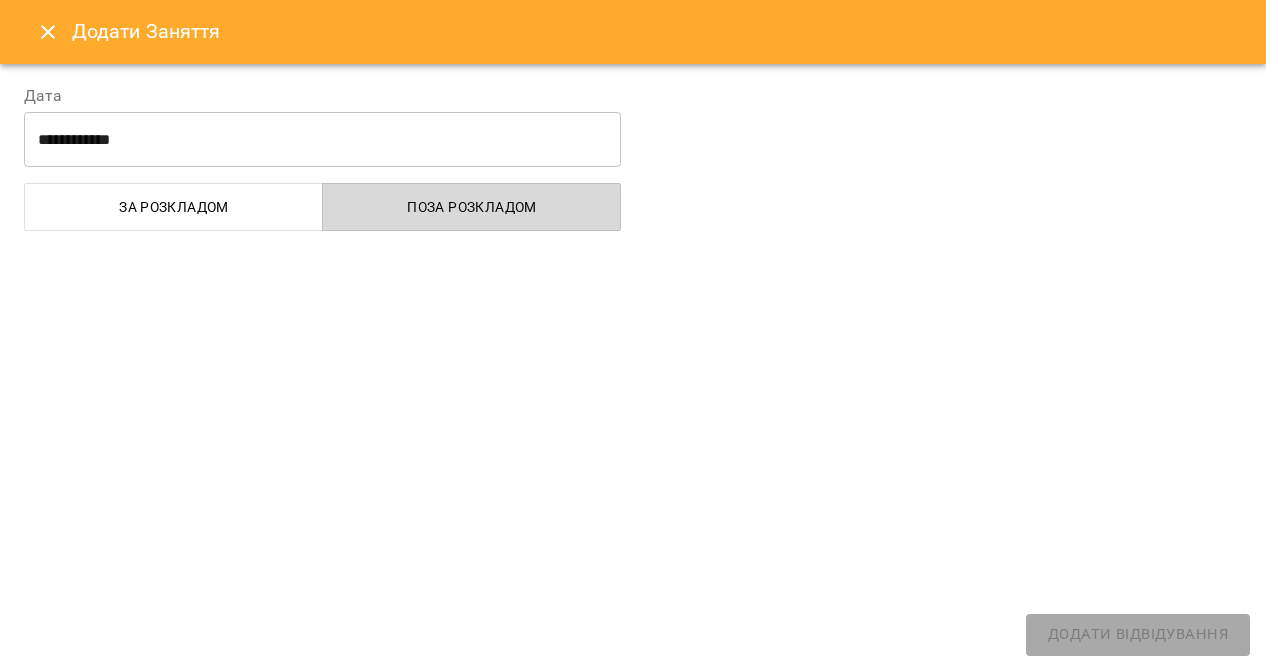 select on "**********" 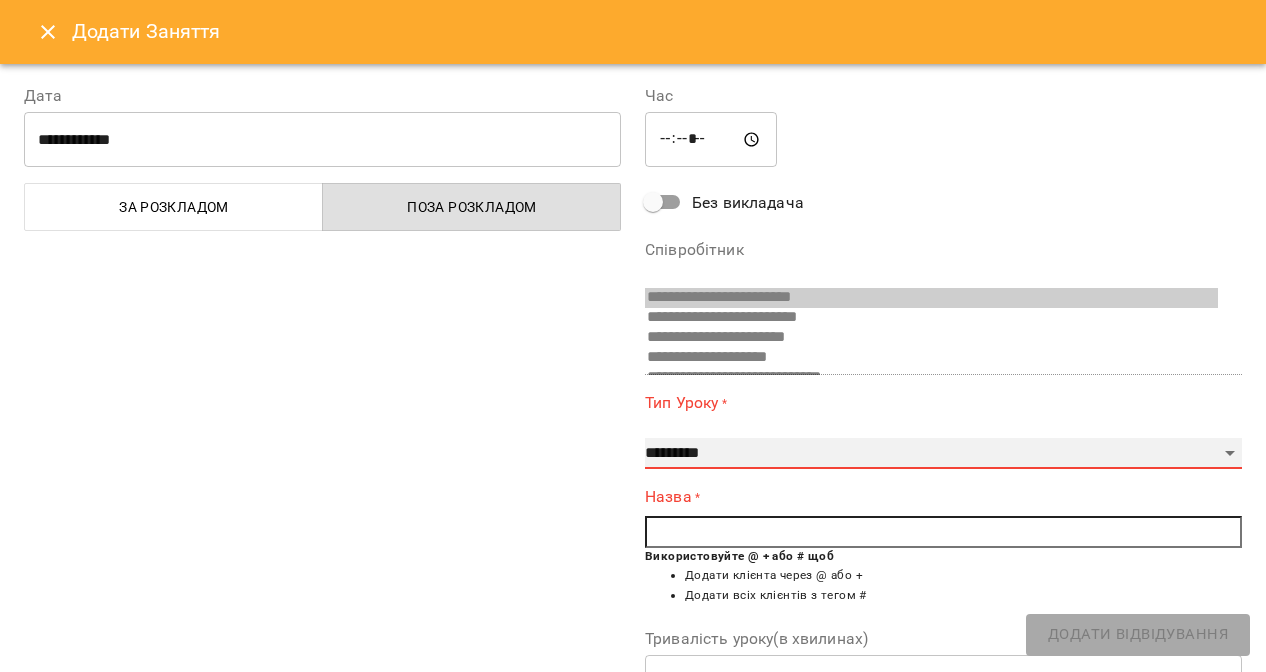 select on "**********" 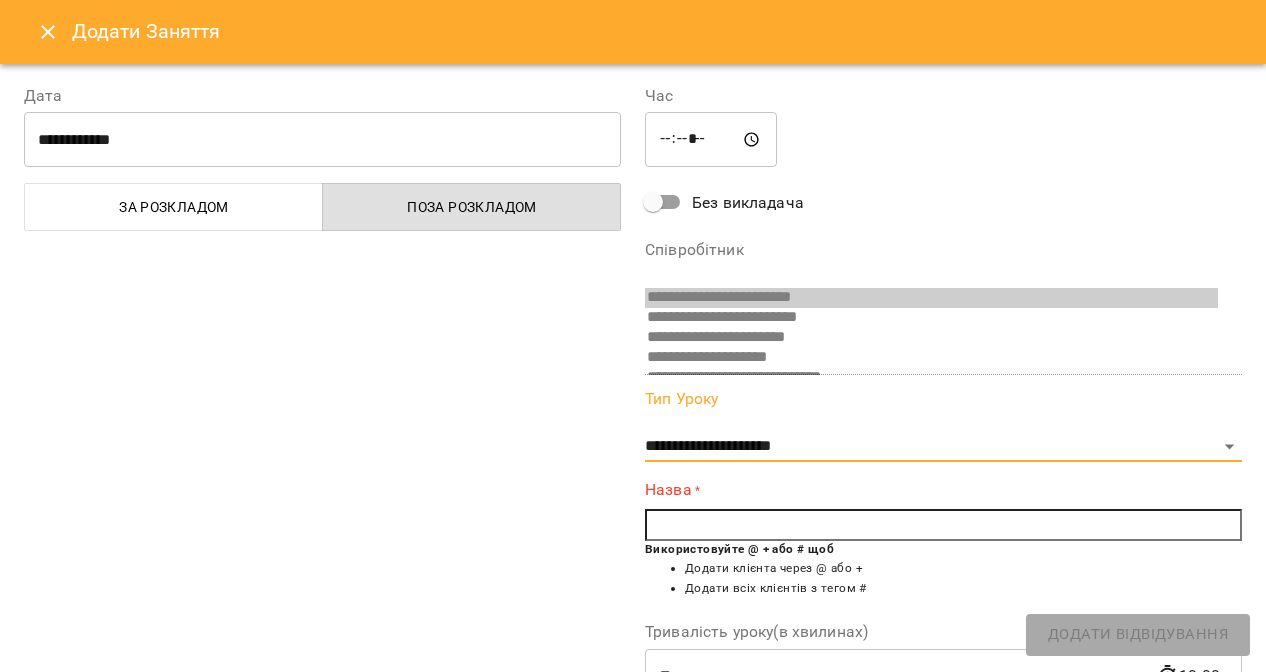 click at bounding box center [943, 525] 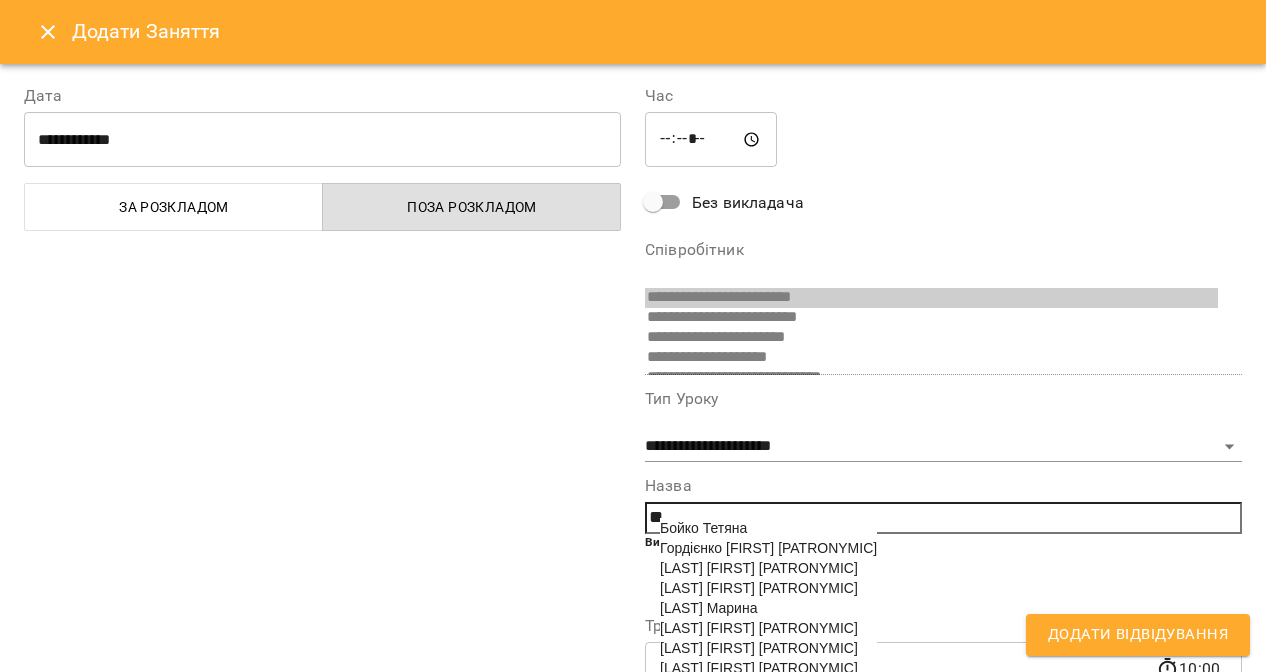 scroll, scrollTop: 59, scrollLeft: 0, axis: vertical 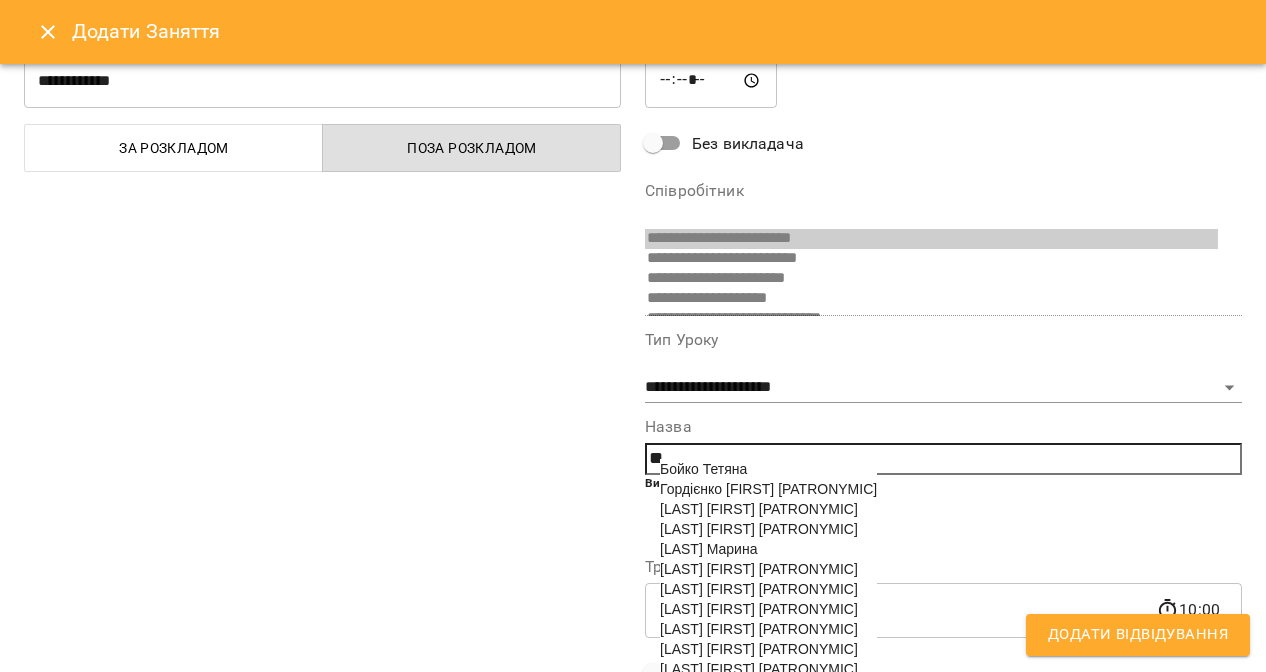click on "Грибська   Ірина Андріївна" at bounding box center [759, 509] 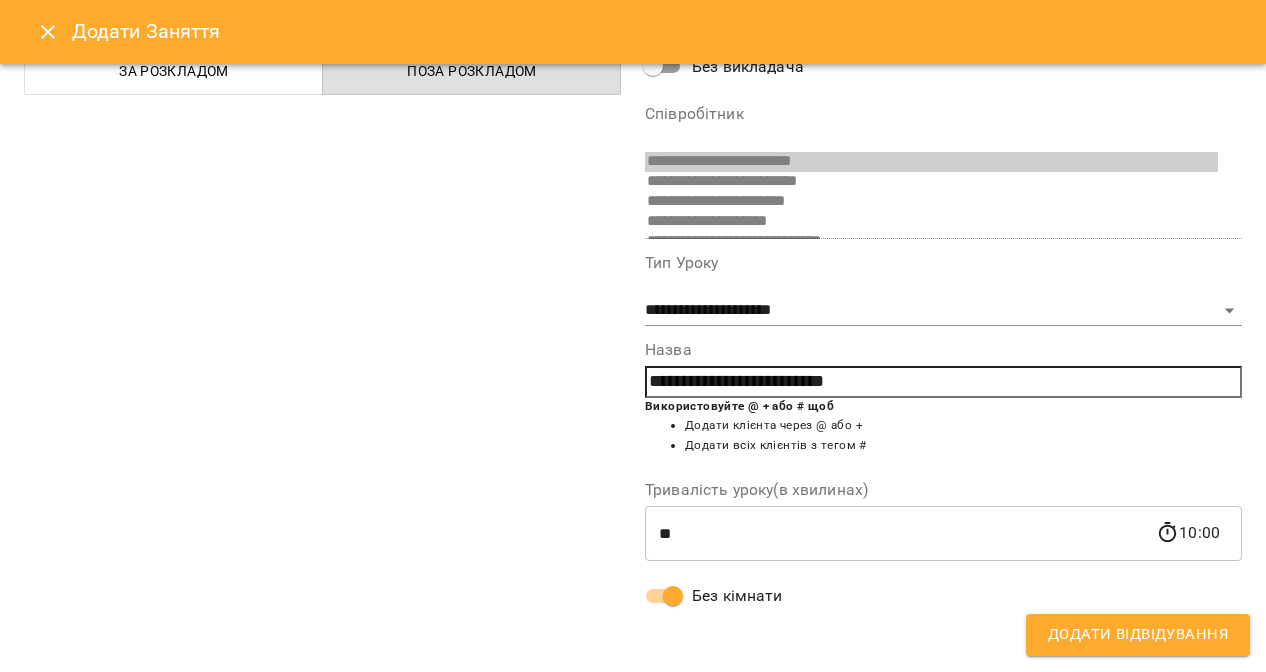 scroll, scrollTop: 129, scrollLeft: 0, axis: vertical 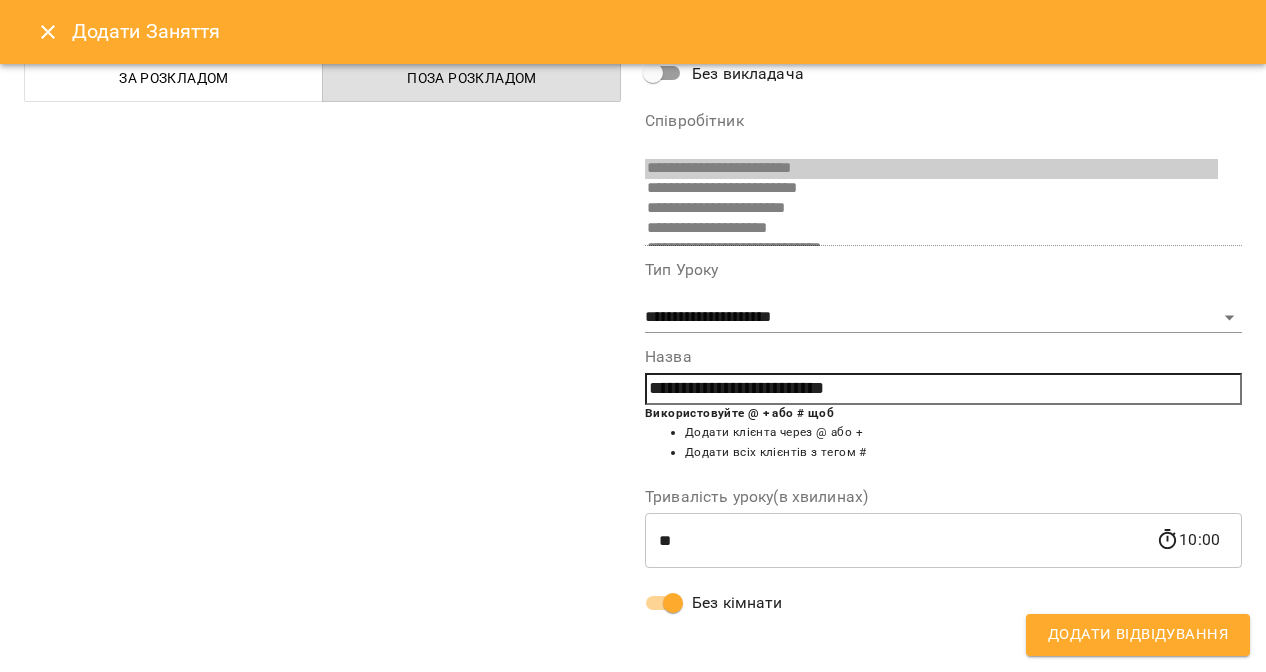 click on "Додати Відвідування" at bounding box center [1138, 635] 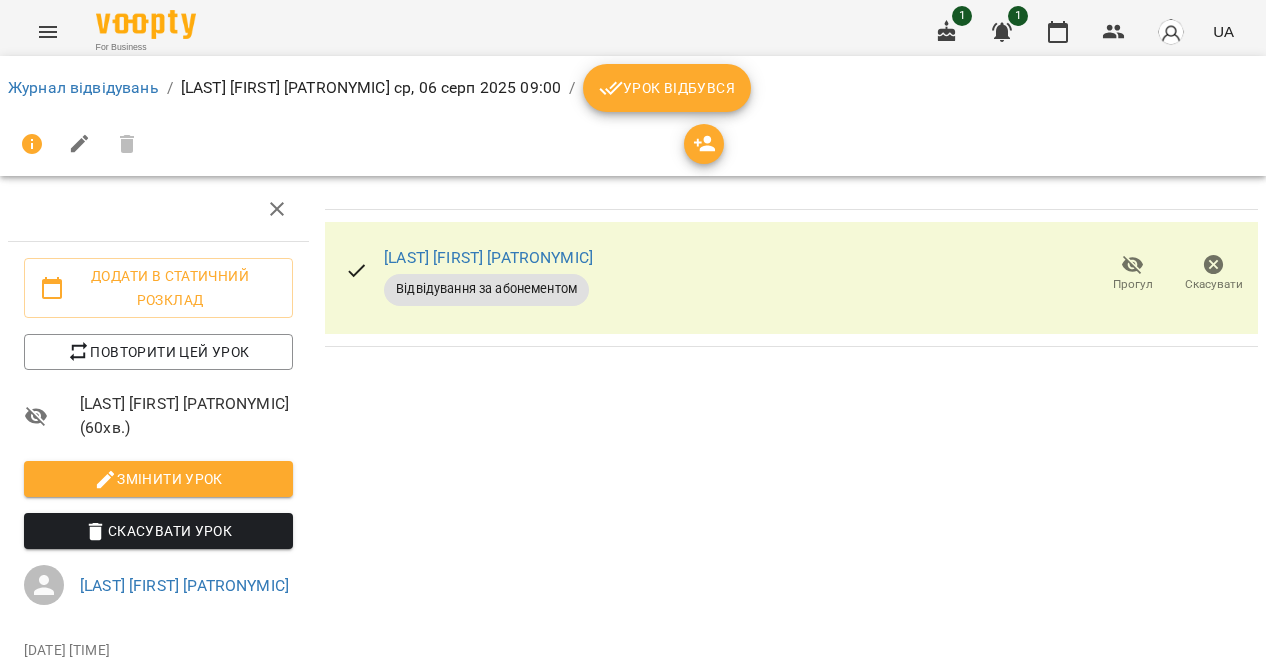 click on "Урок відбувся" at bounding box center [667, 88] 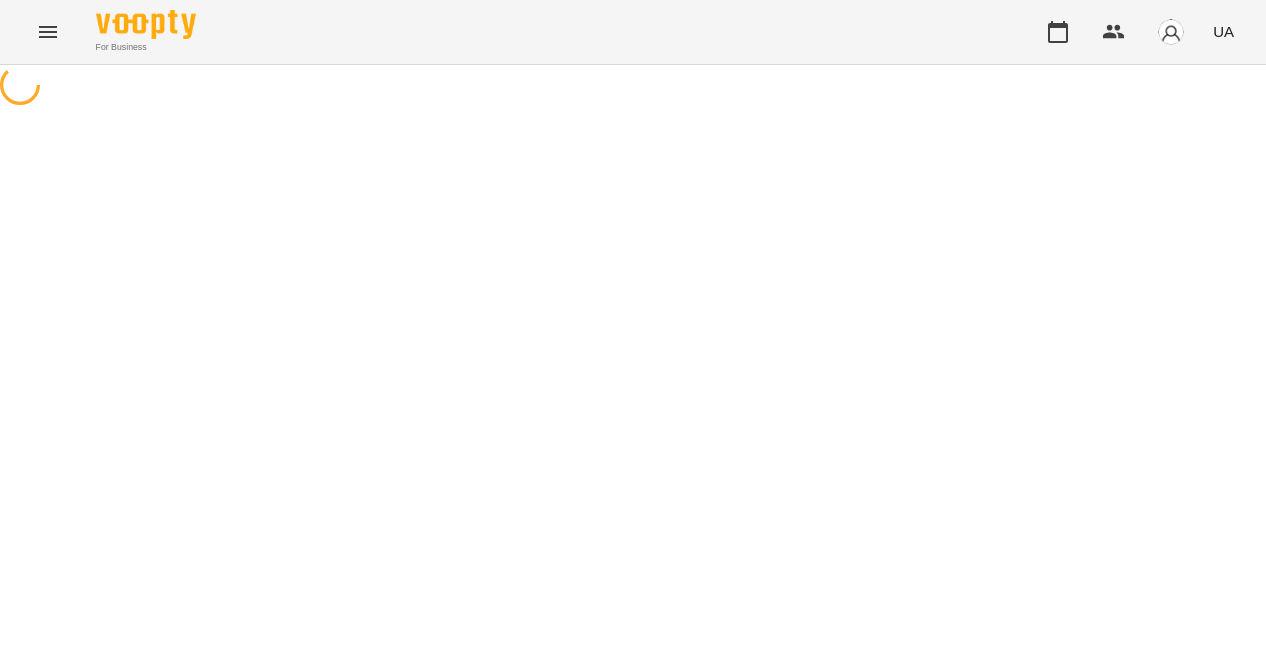 scroll, scrollTop: 0, scrollLeft: 0, axis: both 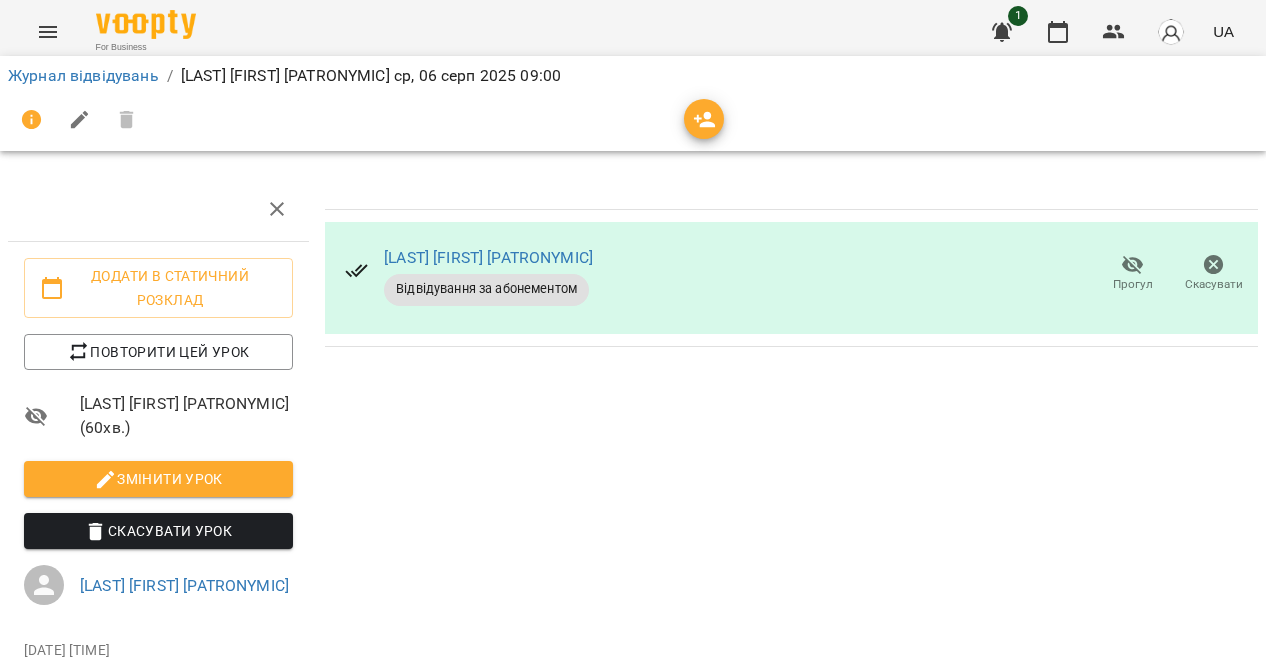 drag, startPoint x: 0, startPoint y: 0, endPoint x: 108, endPoint y: 86, distance: 138.05795 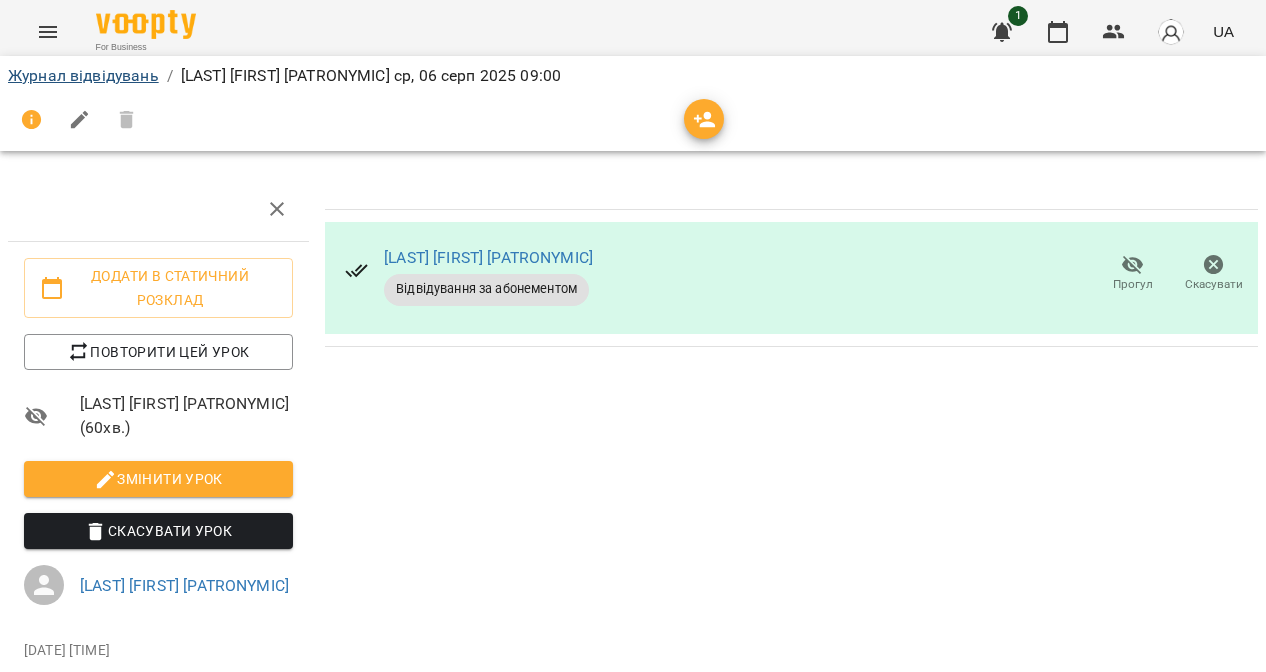 click on "Журнал відвідувань" at bounding box center (83, 75) 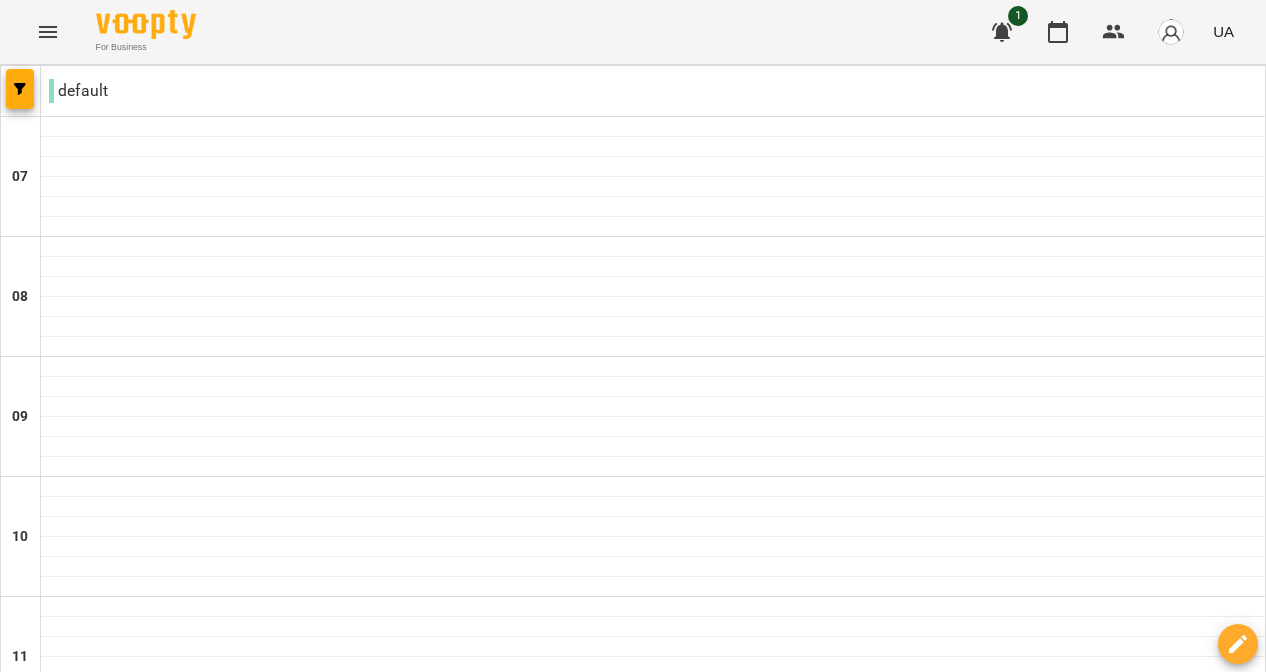 scroll, scrollTop: 231, scrollLeft: 0, axis: vertical 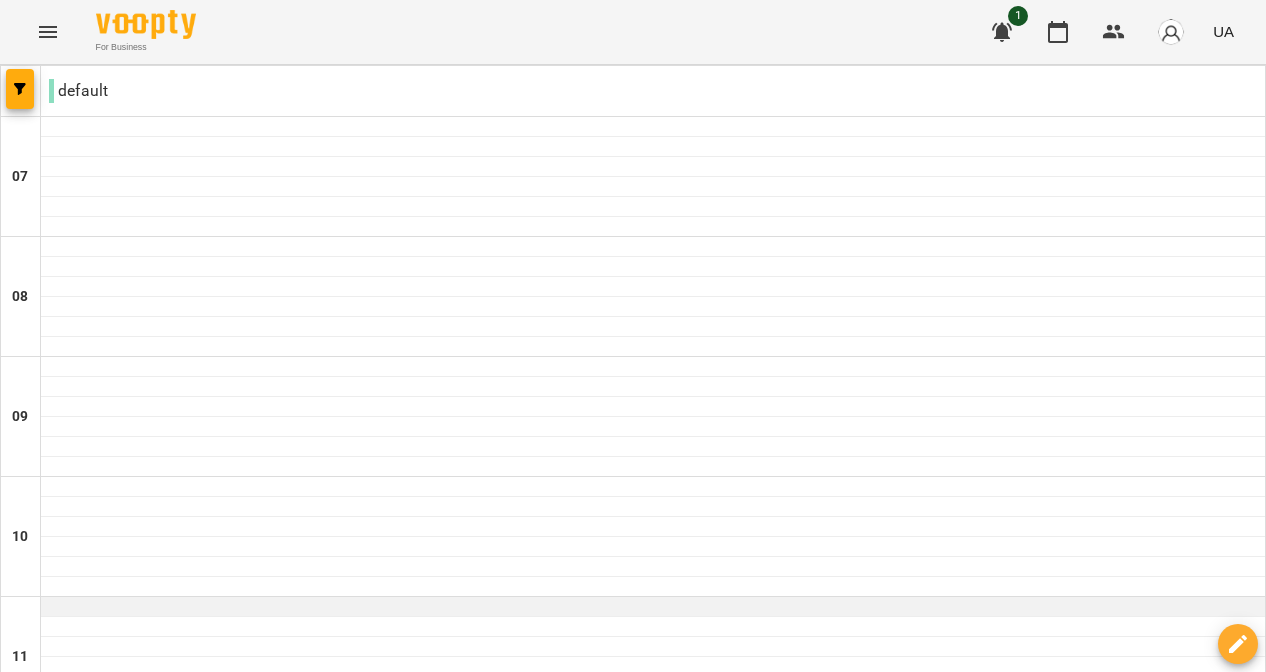 click at bounding box center (653, 607) 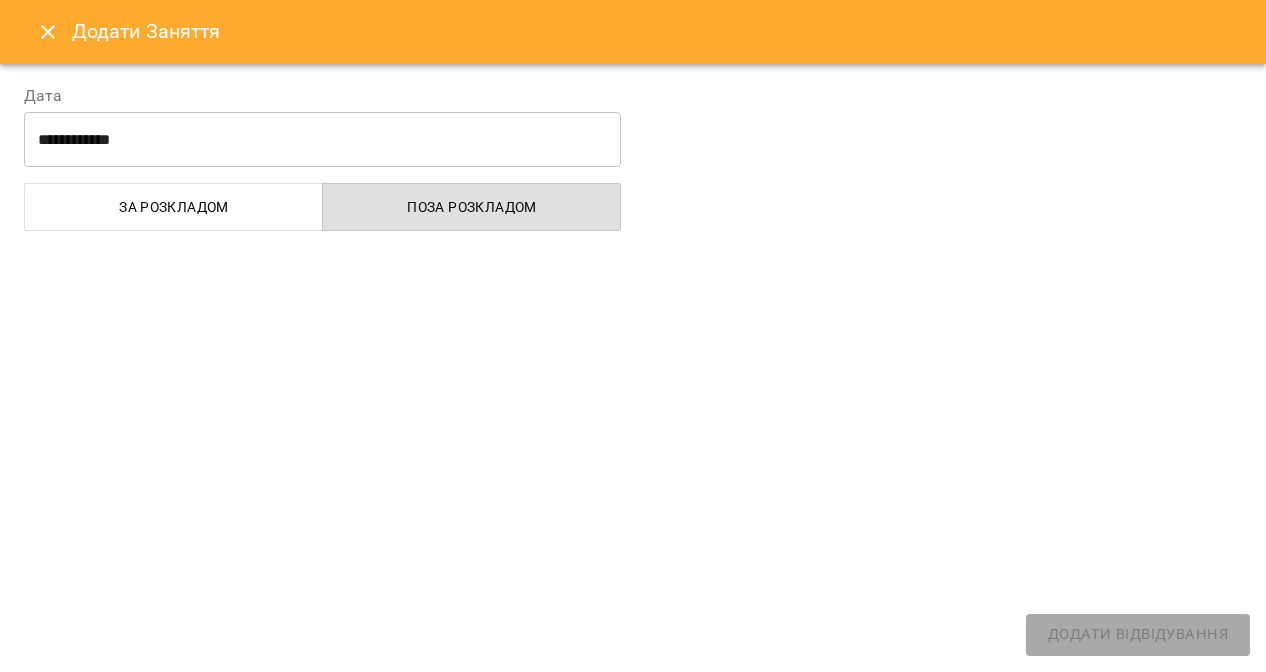 select on "**********" 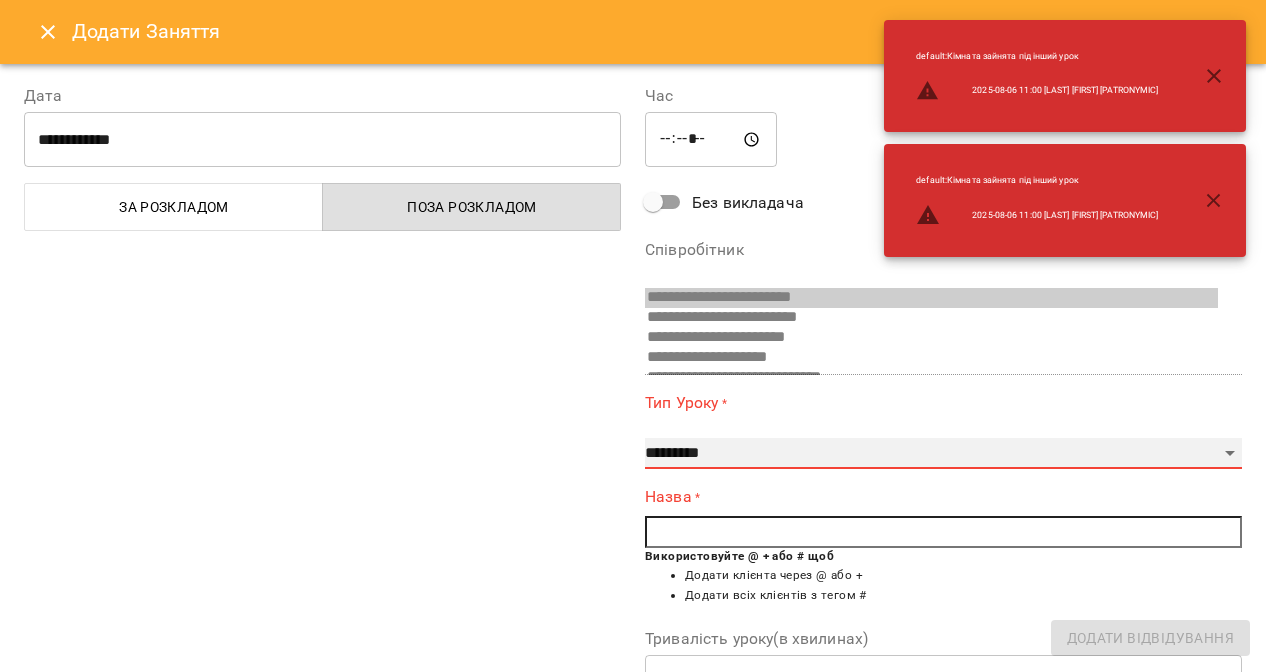 select on "**********" 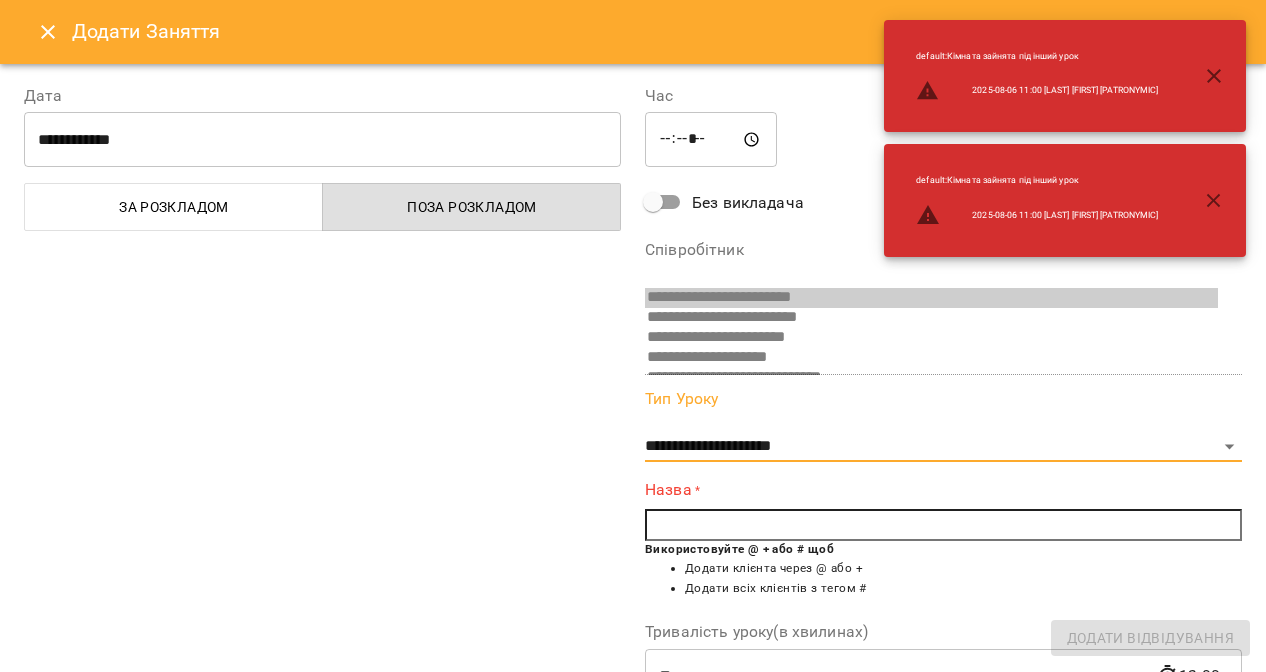click at bounding box center [943, 525] 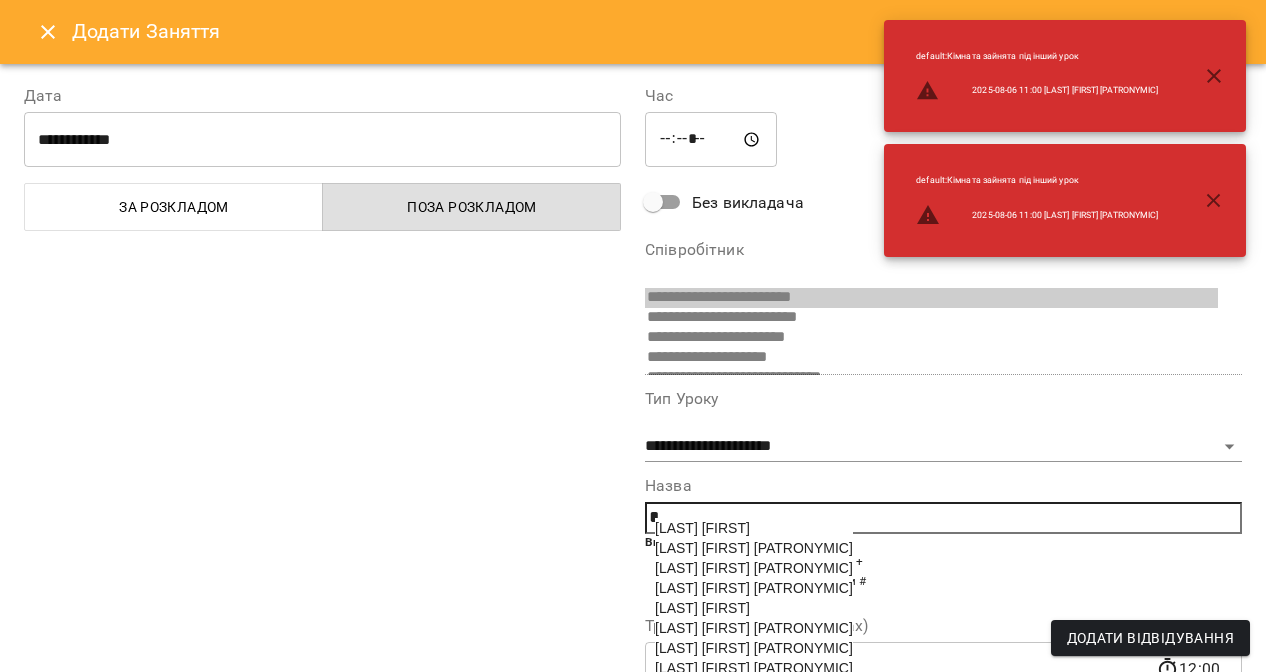 click on "Гордієнко Юлія Анатоліївна" at bounding box center [754, 548] 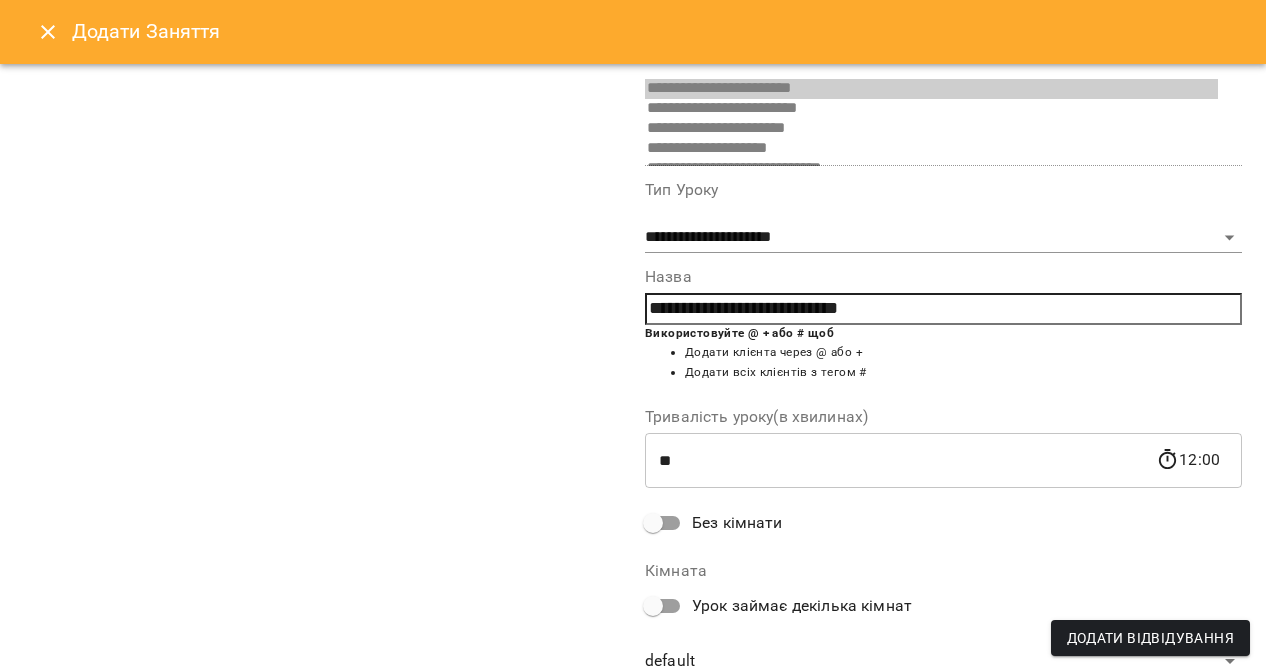 click on "Без кімнати" at bounding box center (737, 523) 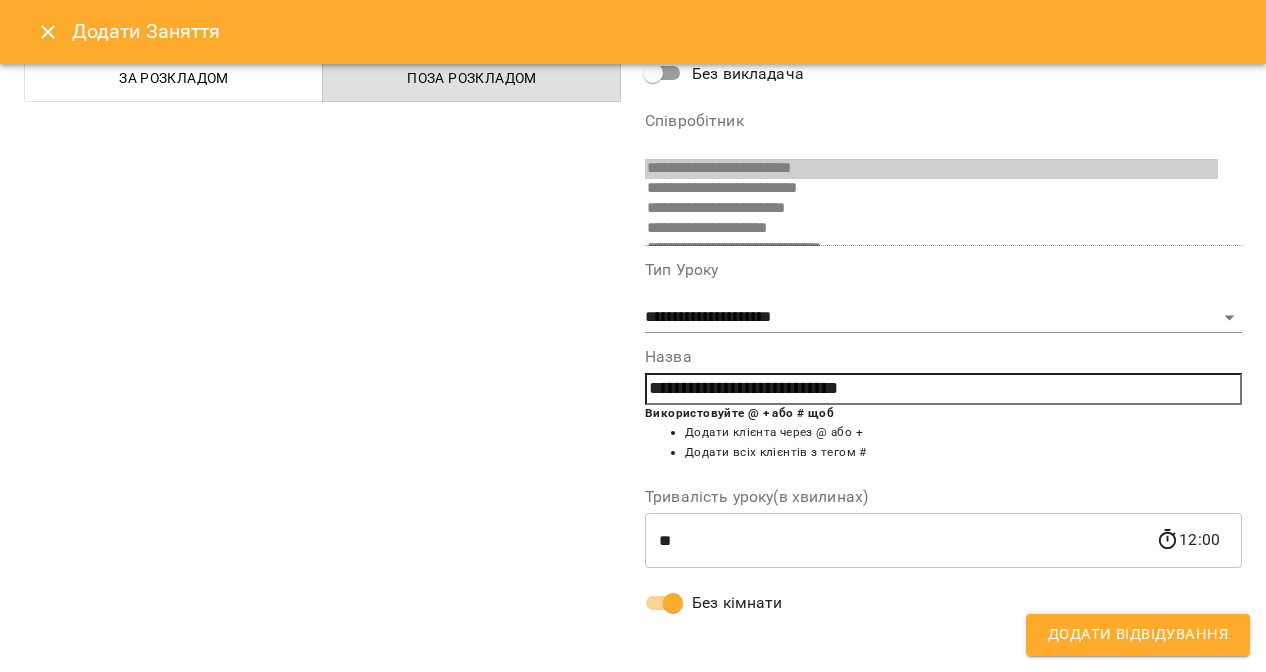 click on "Додати Відвідування" at bounding box center [1138, 635] 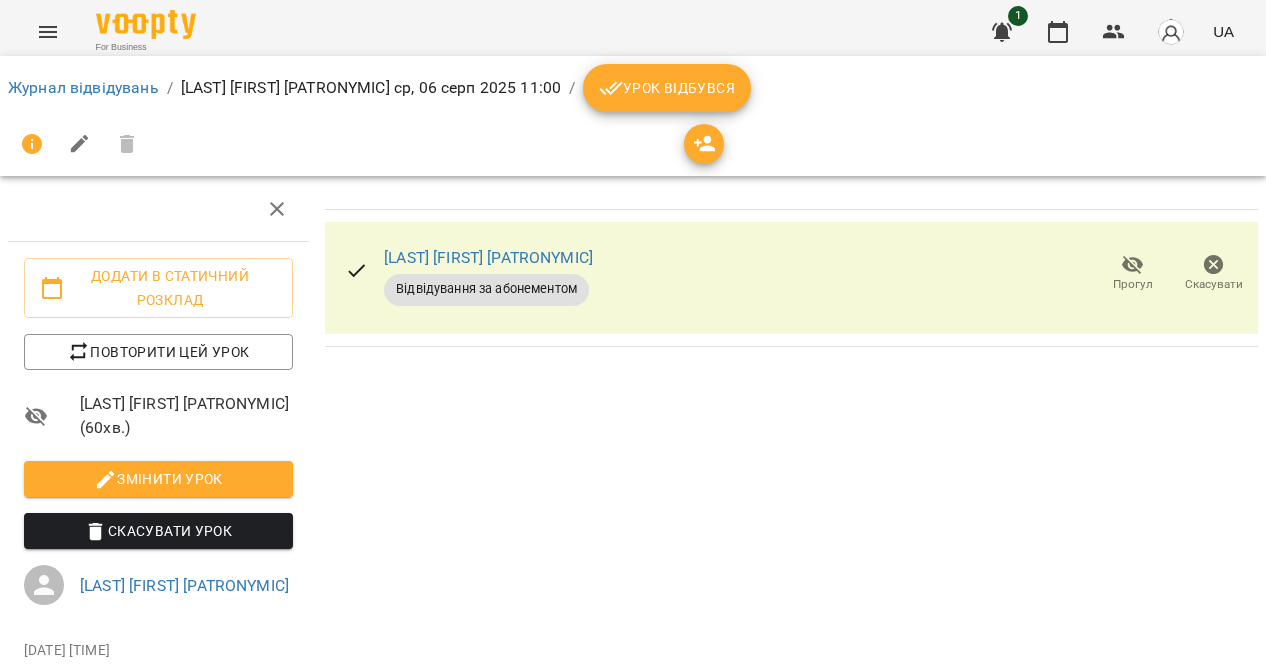 click on "Урок відбувся" at bounding box center [667, 88] 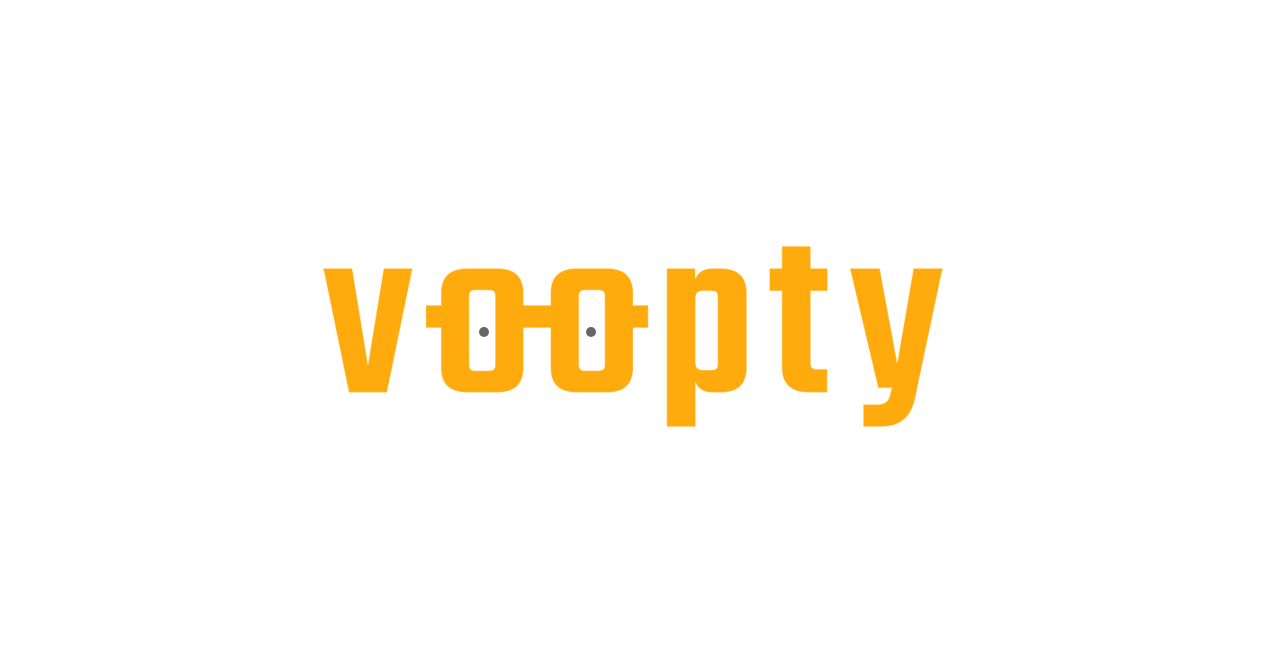 scroll, scrollTop: 0, scrollLeft: 0, axis: both 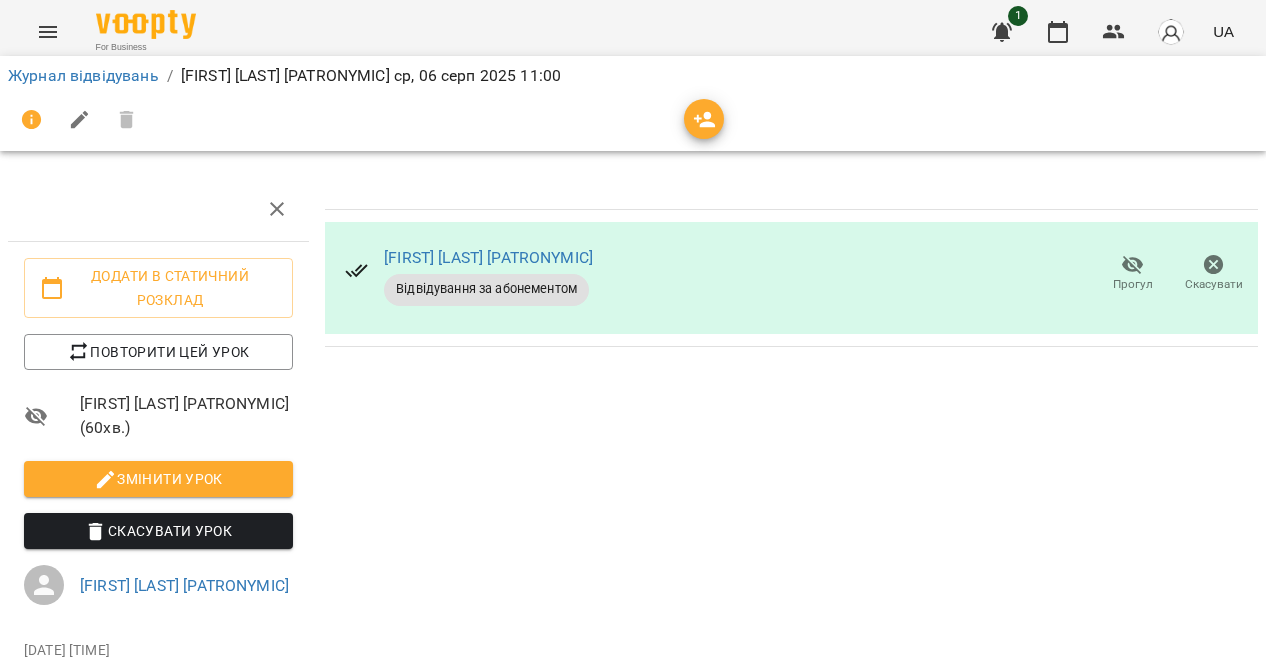 click on "Журнал відвідувань" at bounding box center [83, 75] 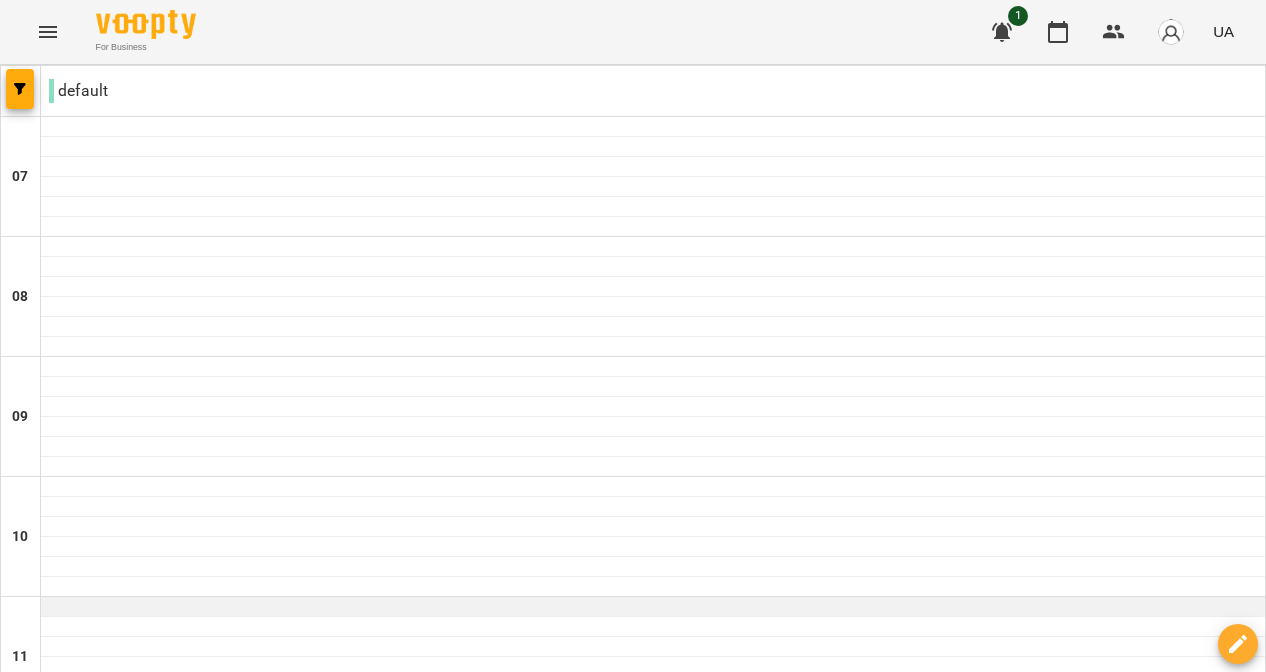 scroll, scrollTop: 474, scrollLeft: 0, axis: vertical 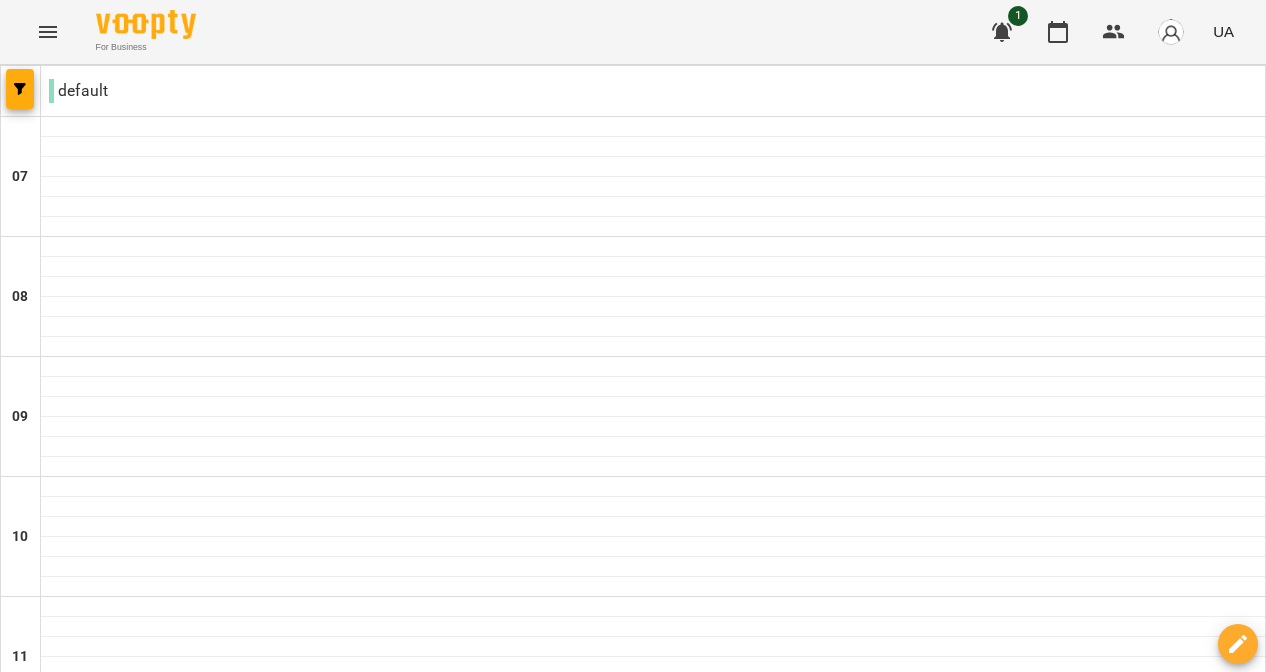 click at bounding box center (653, 847) 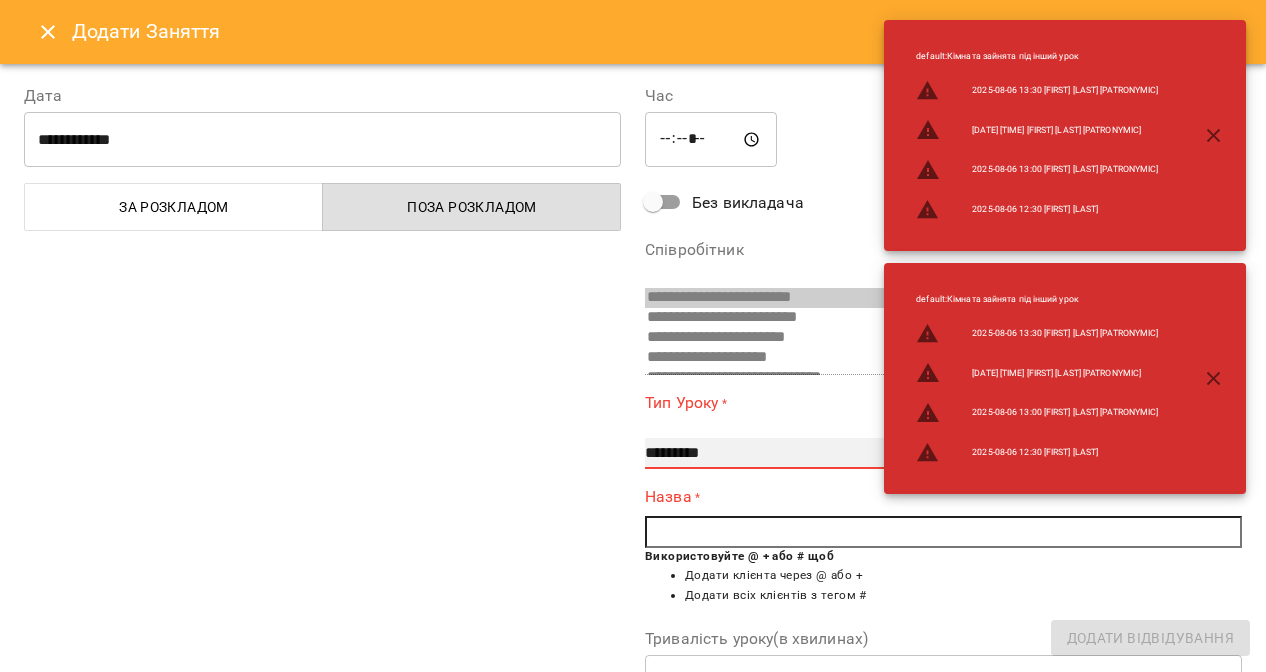 select on "**********" 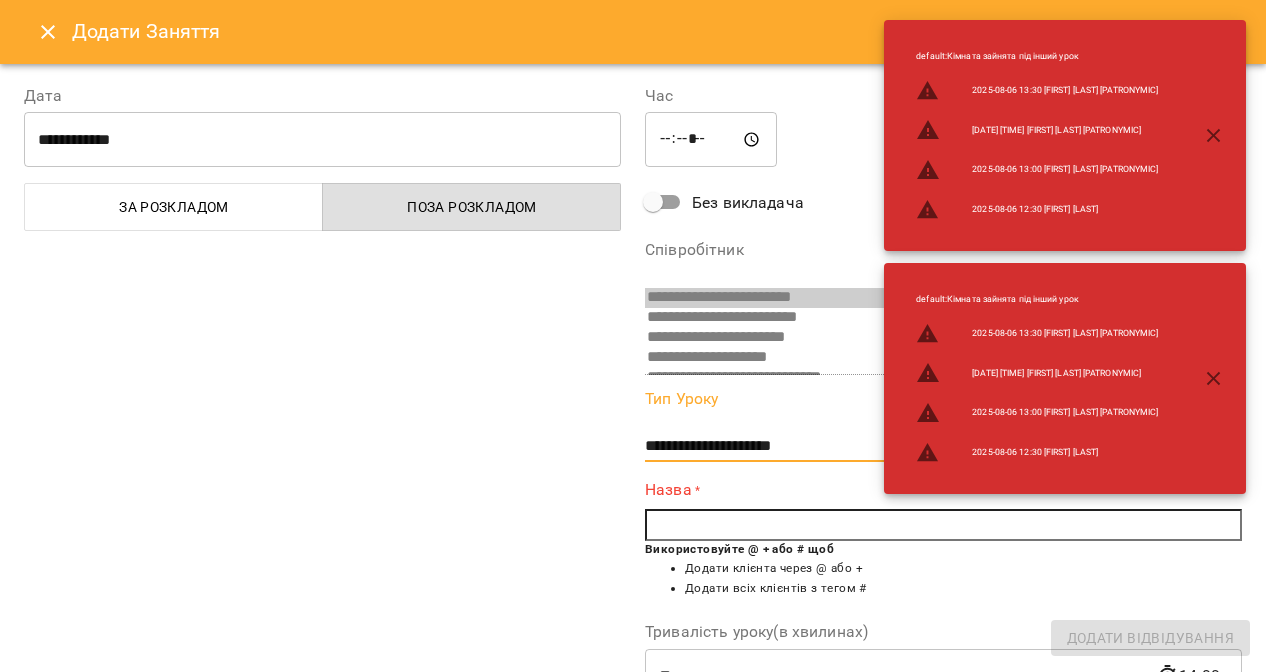 click at bounding box center (943, 525) 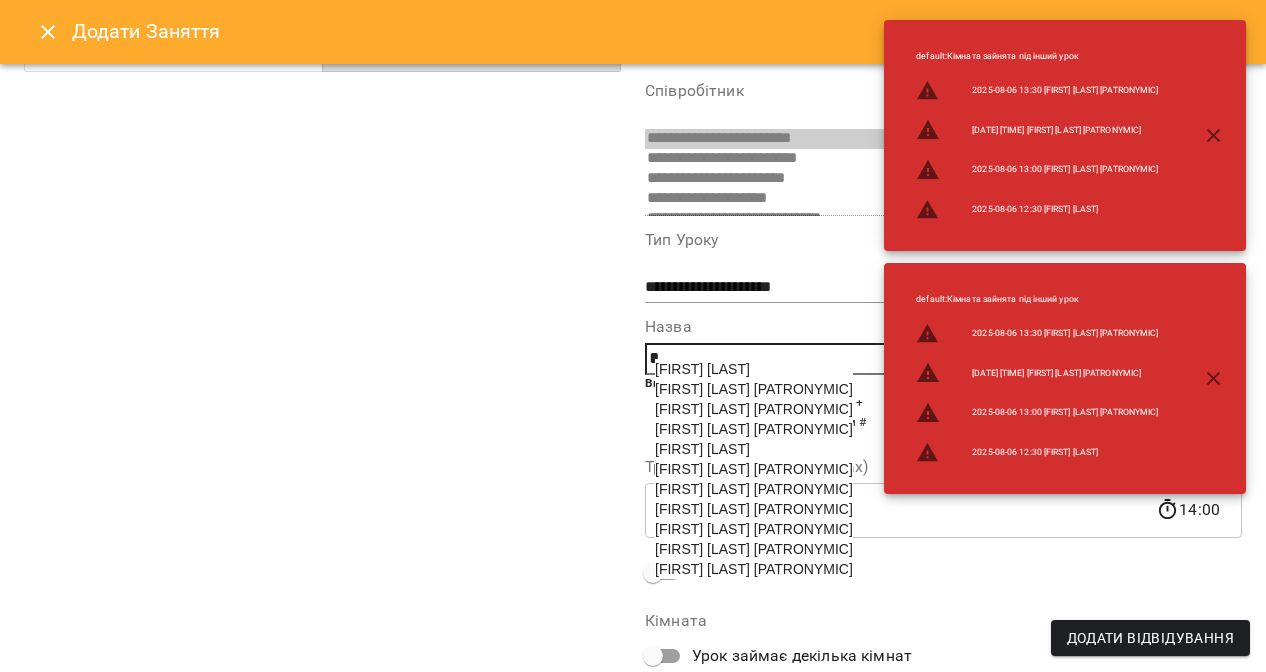 scroll, scrollTop: 177, scrollLeft: 0, axis: vertical 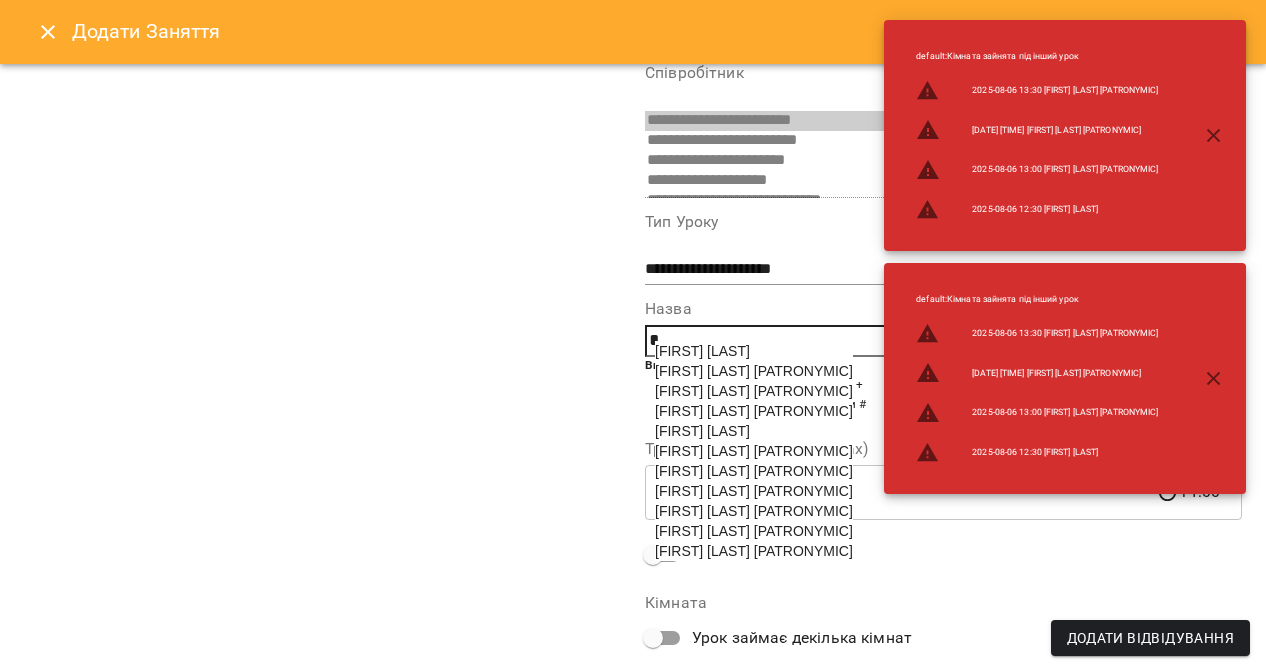 click on "[LAST] [FIRST] [PATRONYMIC]" at bounding box center (754, 451) 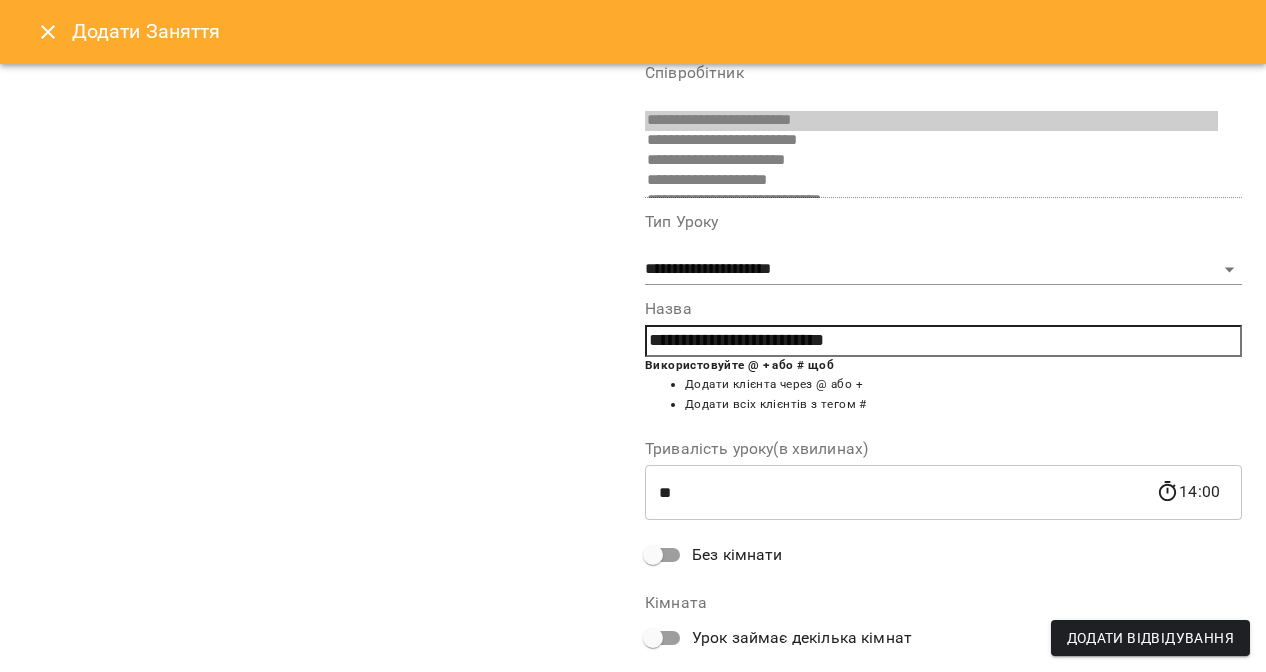 click on "Без кімнати" at bounding box center (737, 555) 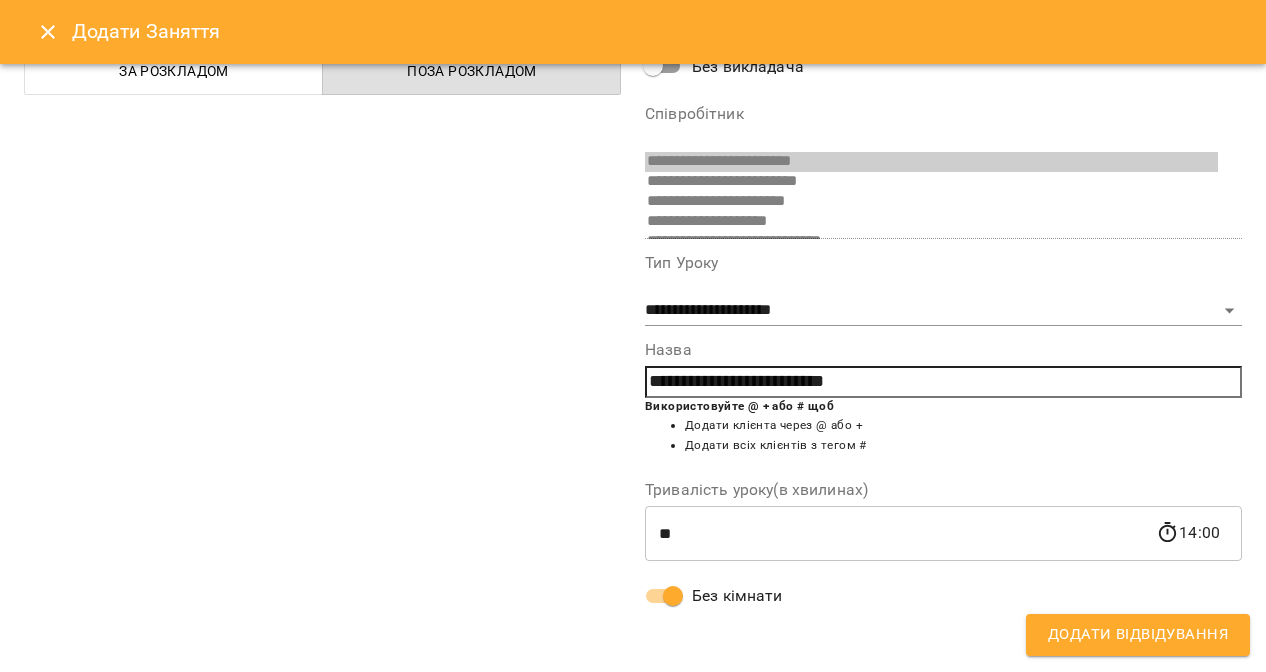 scroll, scrollTop: 129, scrollLeft: 0, axis: vertical 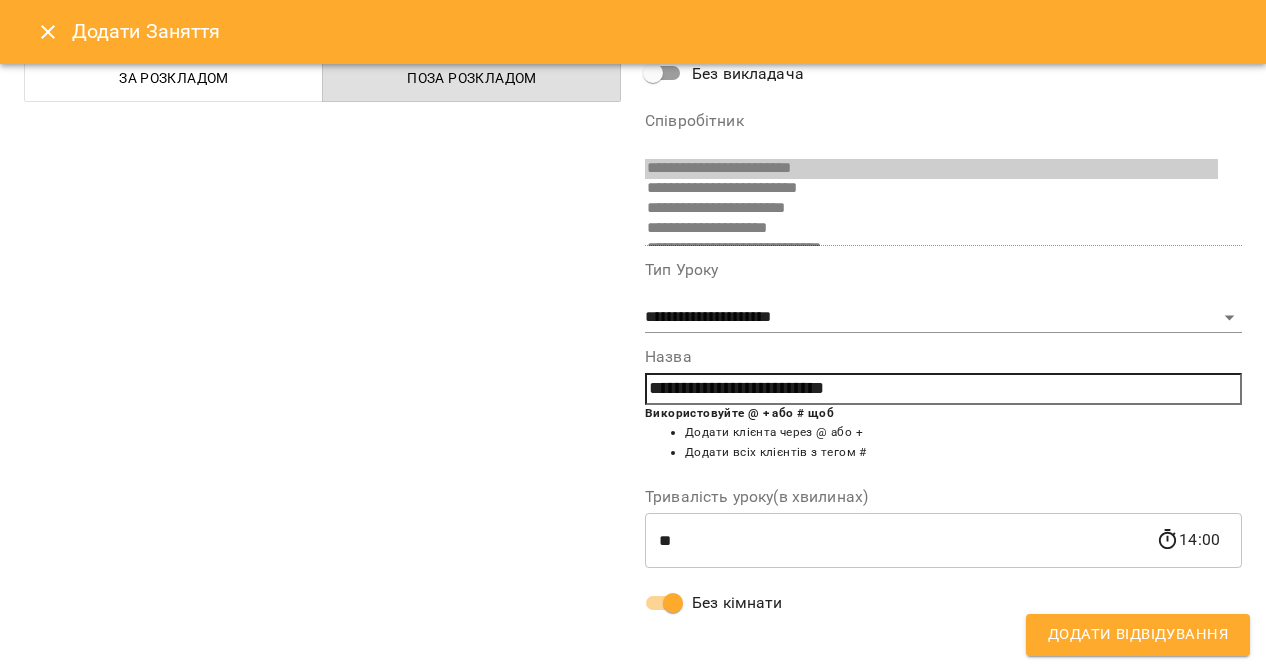 click on "Додати Відвідування" at bounding box center [1138, 635] 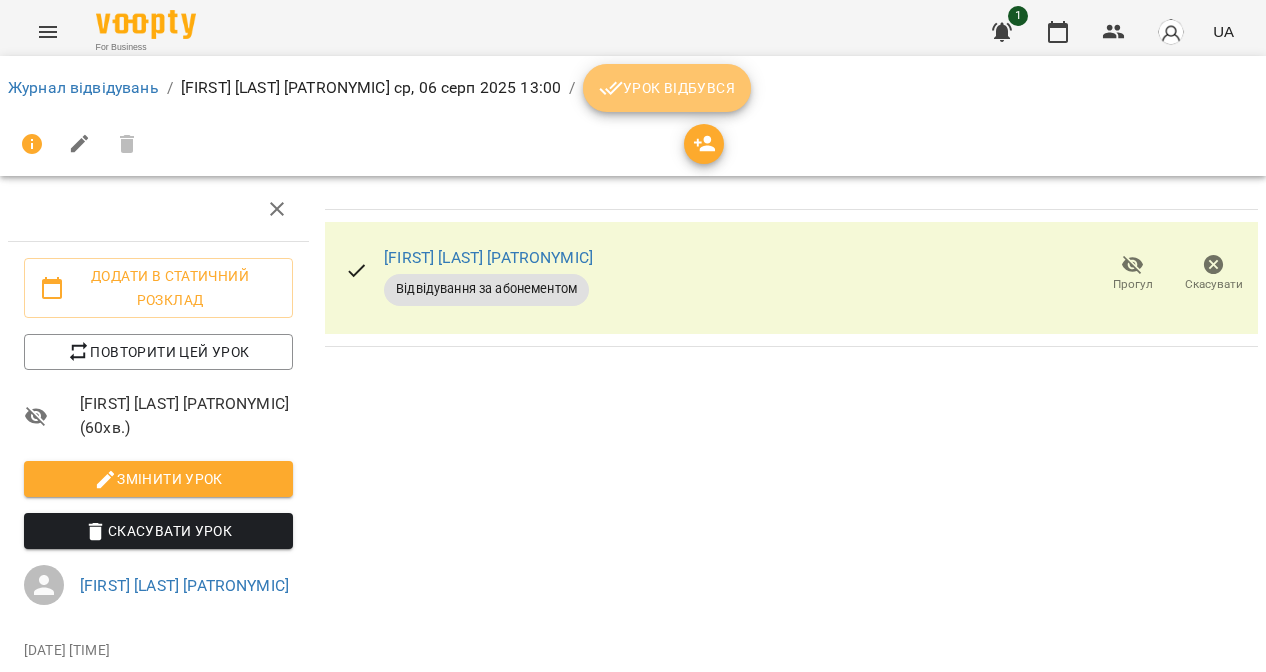 click 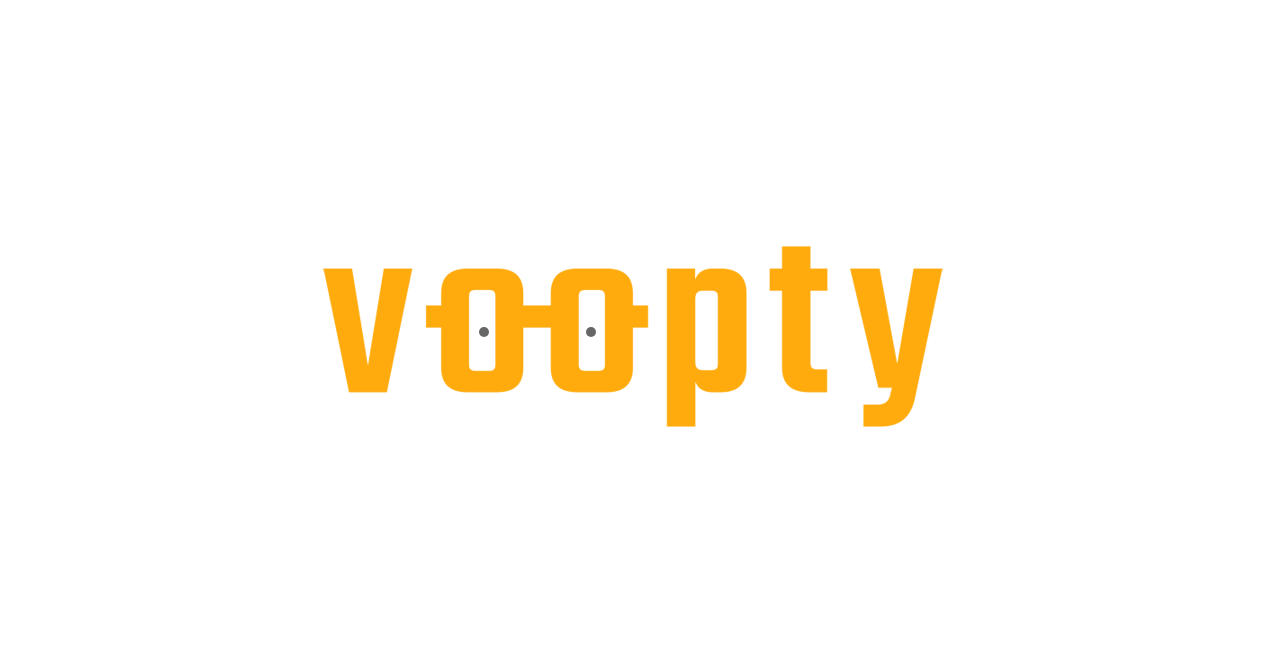 scroll, scrollTop: 0, scrollLeft: 0, axis: both 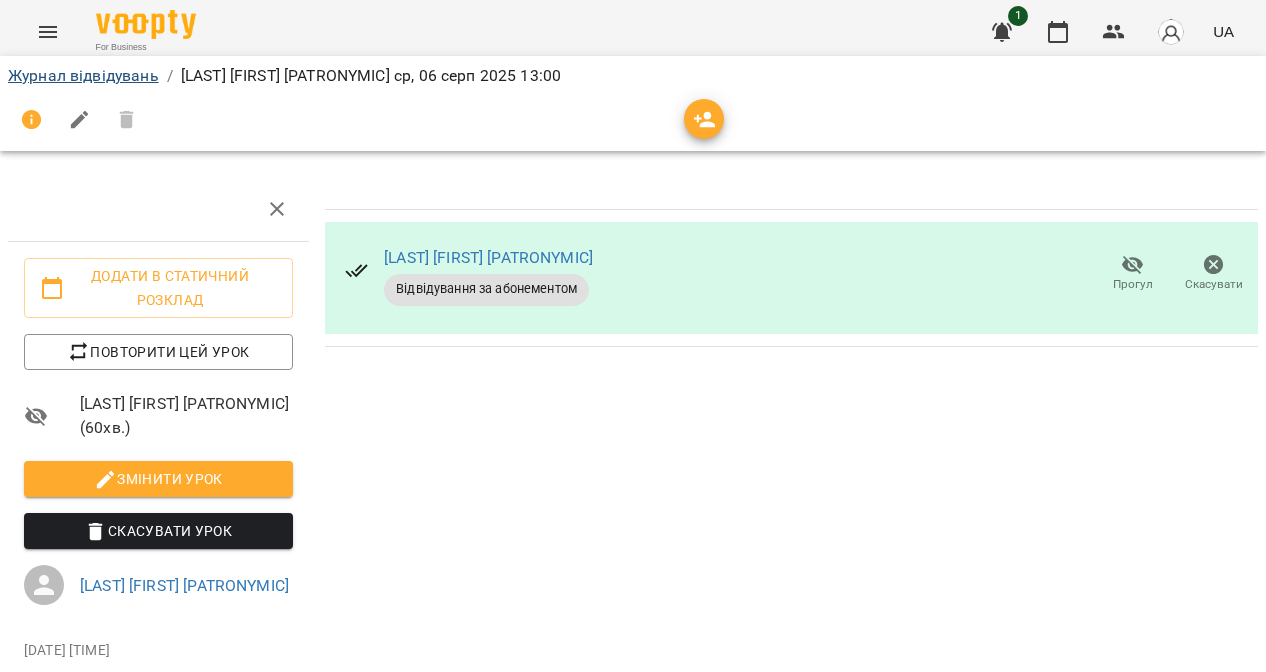 click on "Журнал відвідувань" at bounding box center [83, 75] 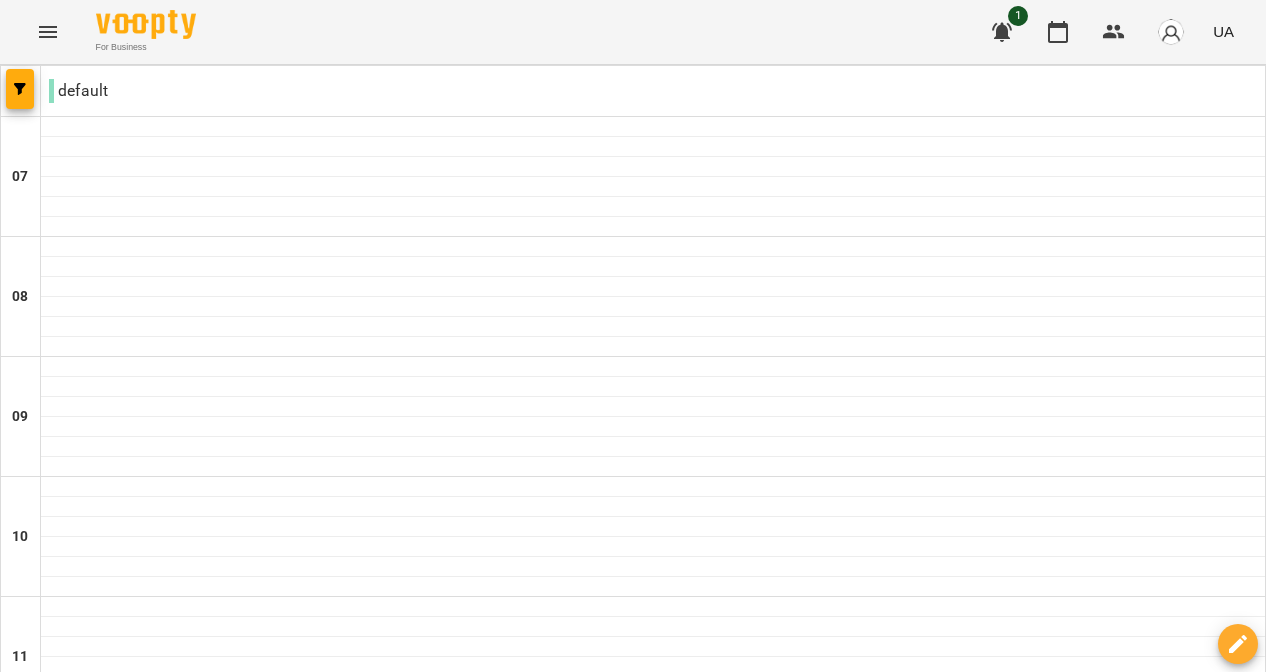 click on "чт" at bounding box center [721, 2063] 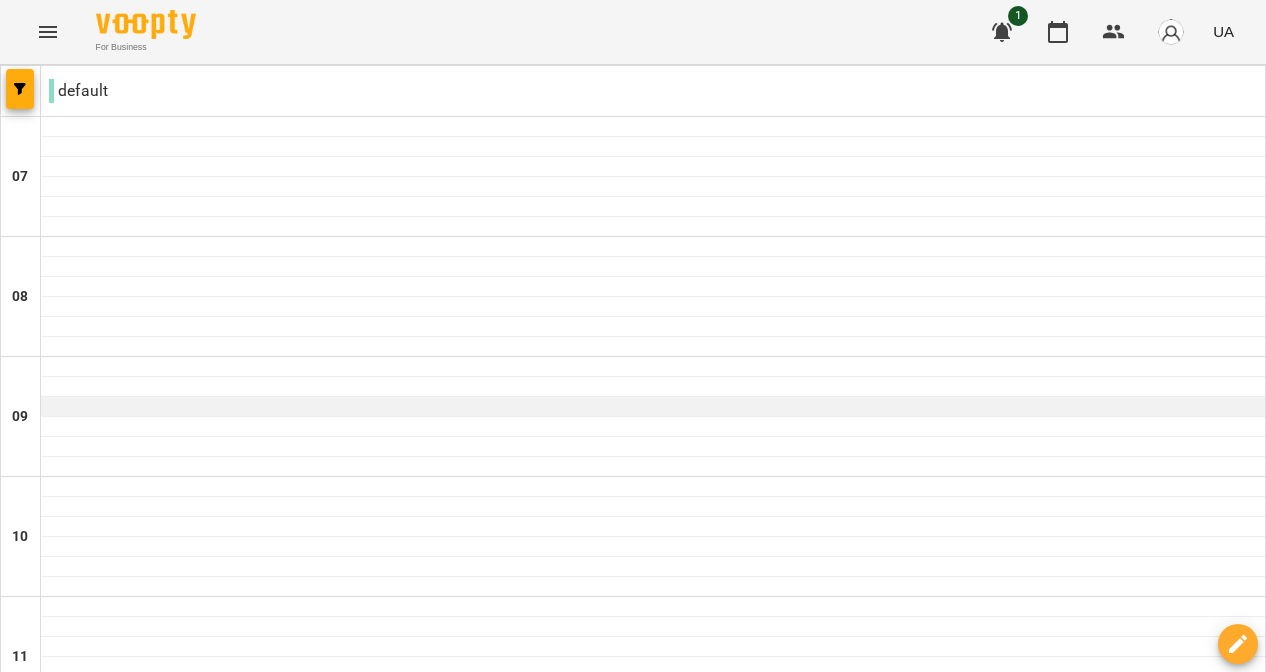 scroll, scrollTop: 276, scrollLeft: 0, axis: vertical 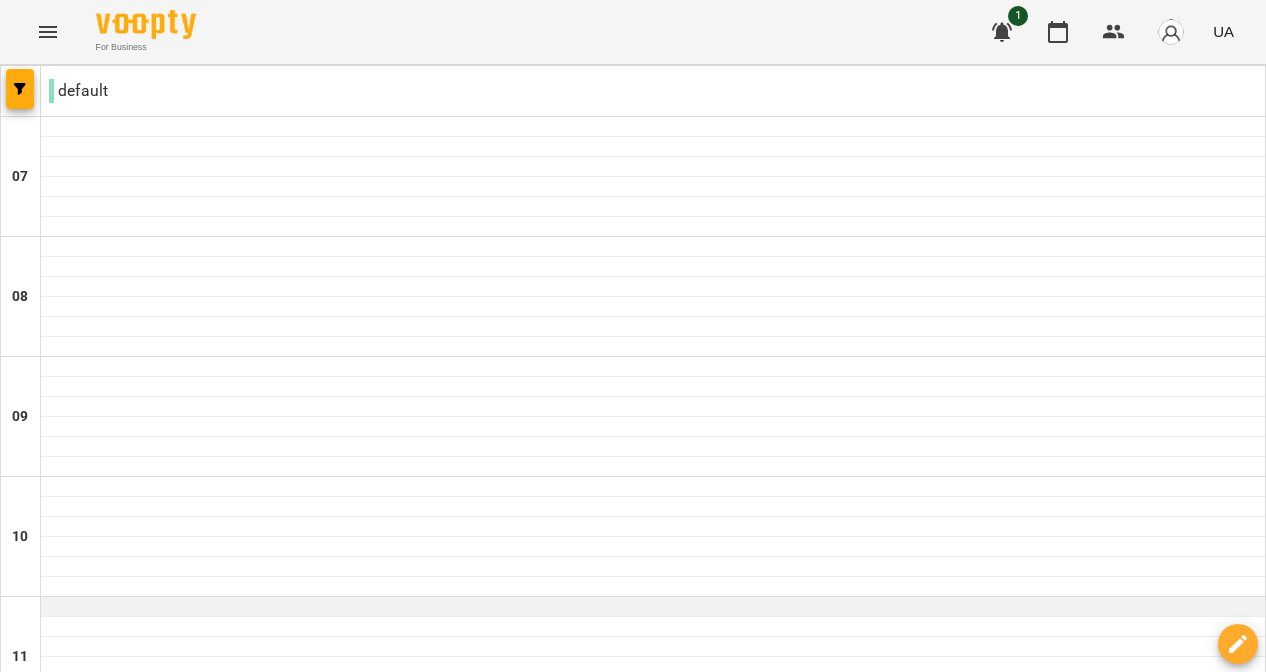 click at bounding box center (653, 607) 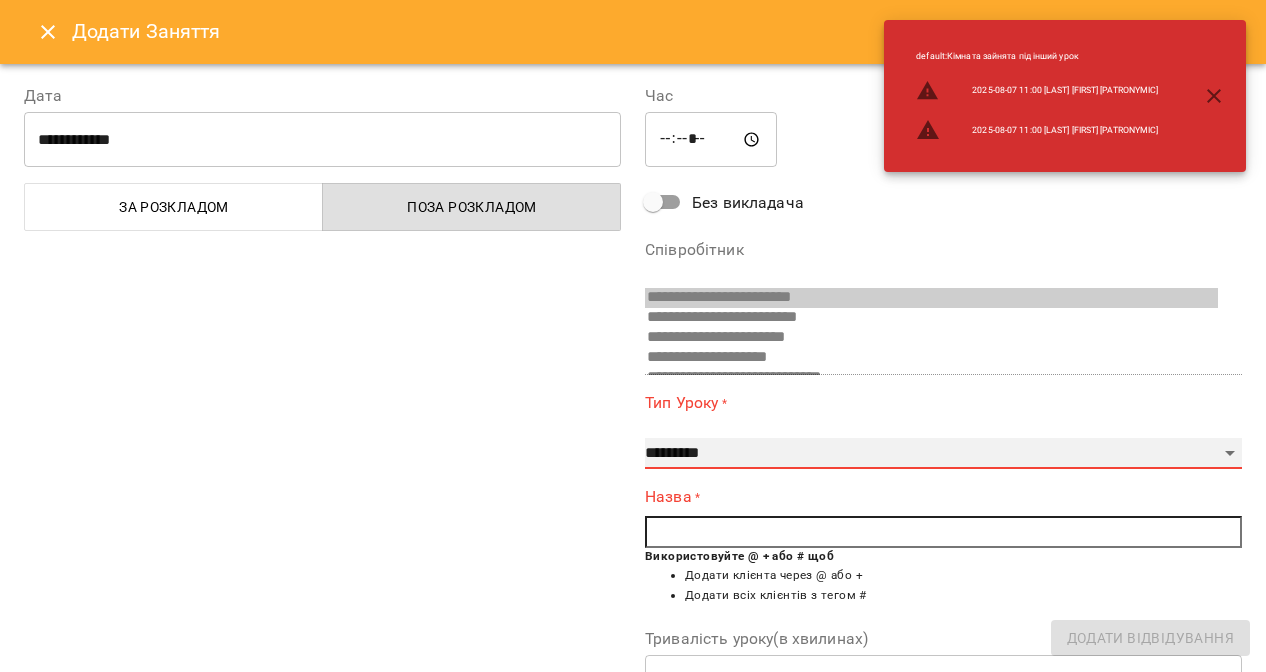 select on "**********" 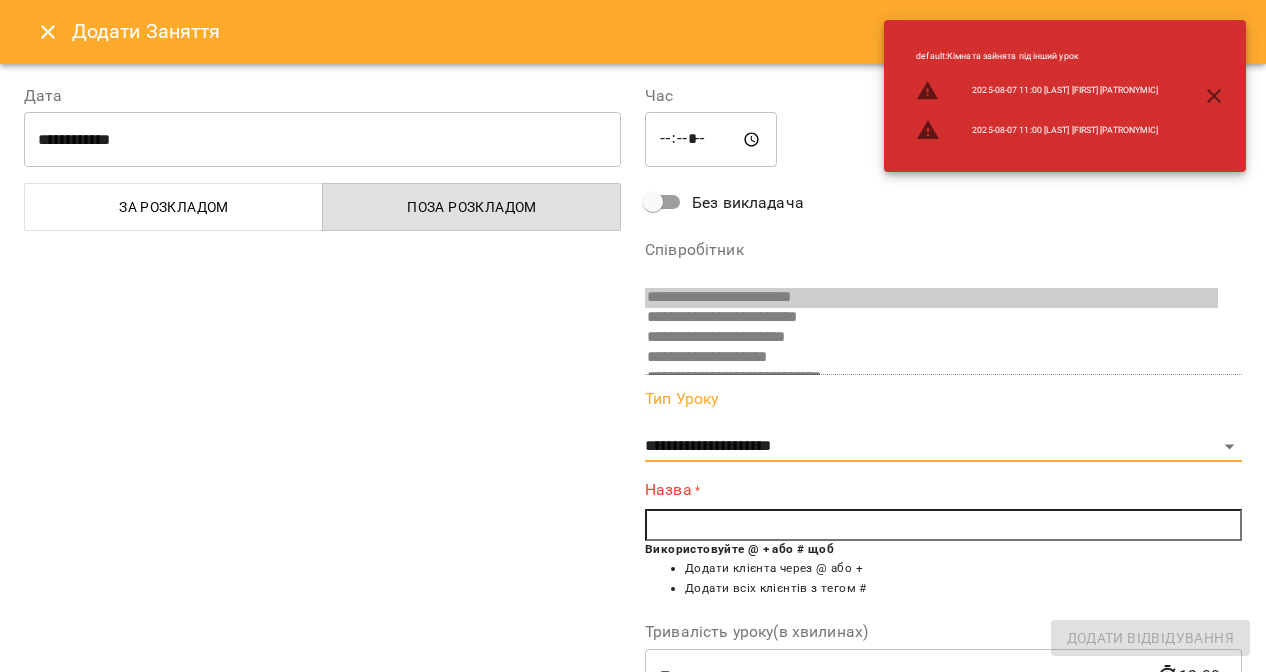 click at bounding box center [943, 525] 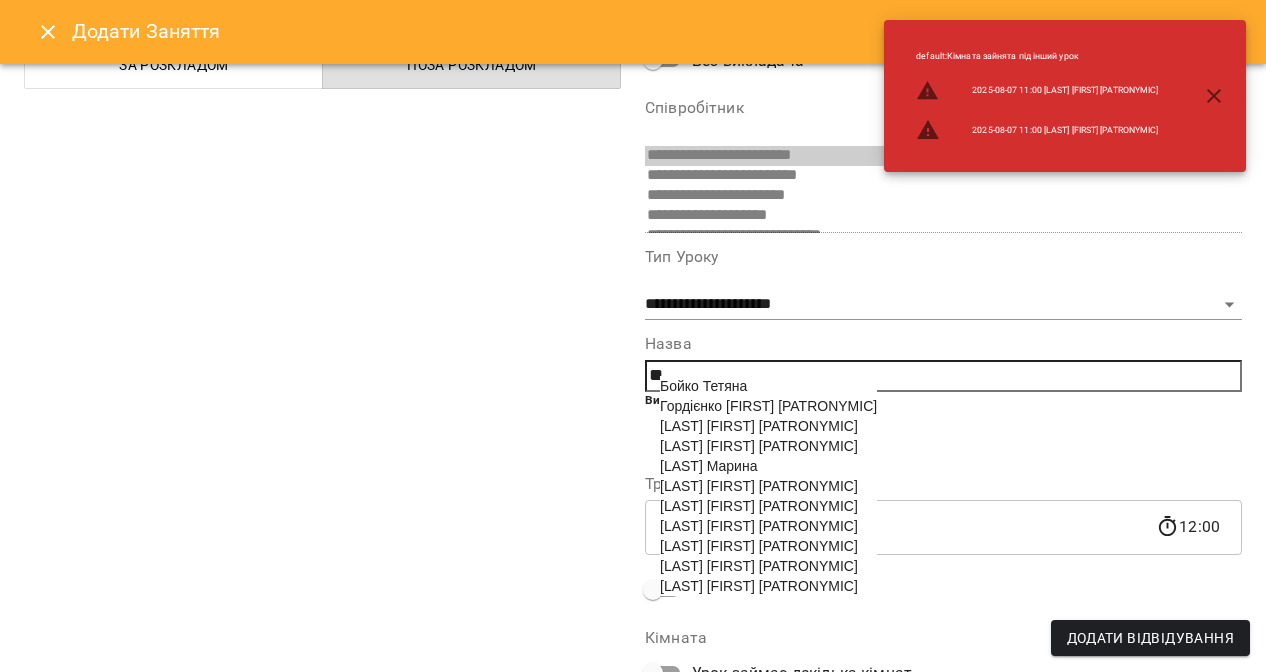 scroll, scrollTop: 159, scrollLeft: 0, axis: vertical 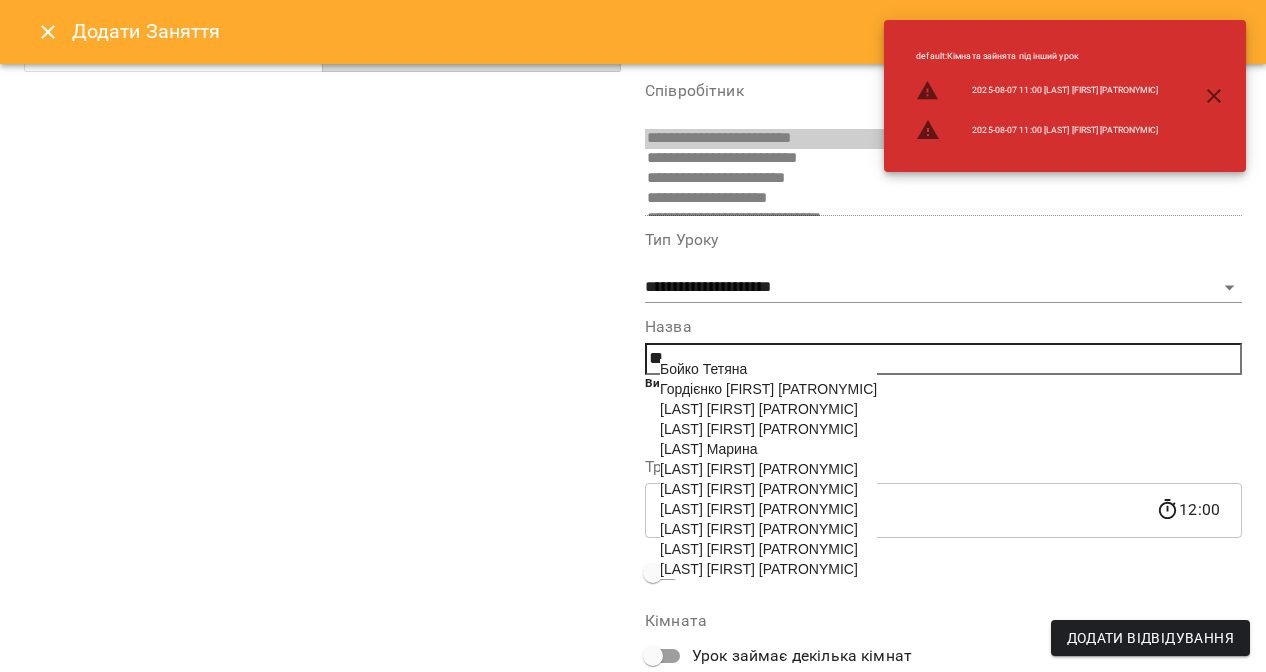 click on "Замрій   Наталія Зеновіївна" at bounding box center (759, 429) 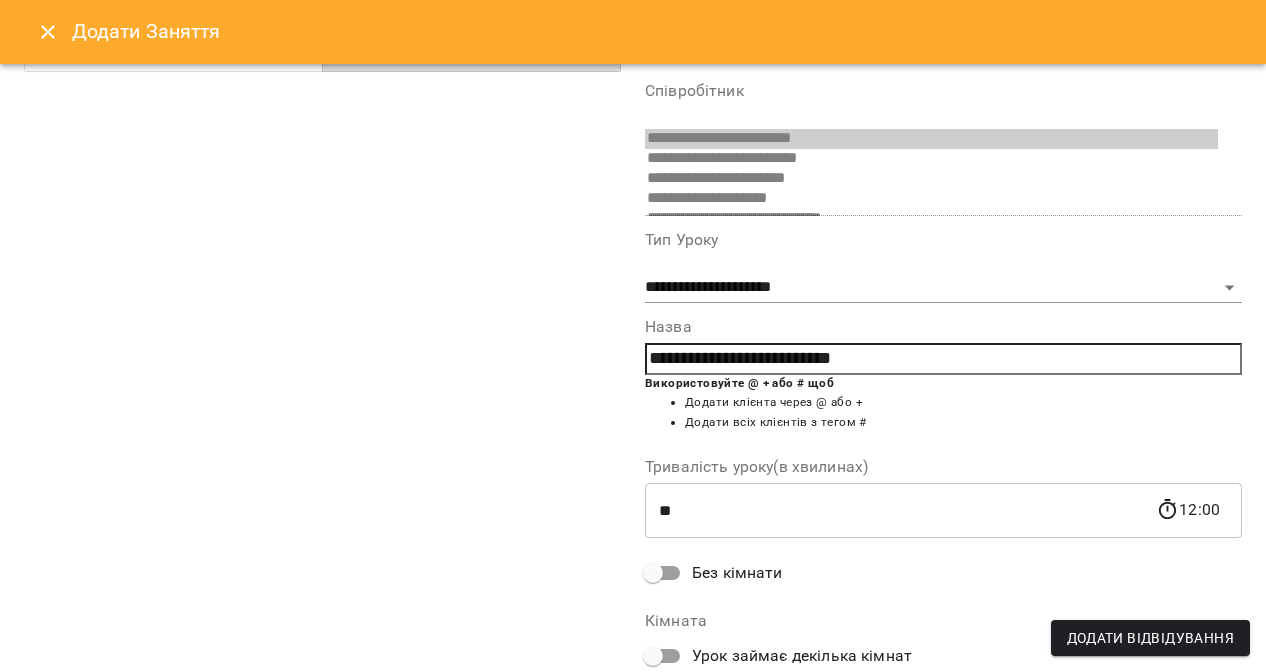 click on "Без кімнати" at bounding box center [737, 573] 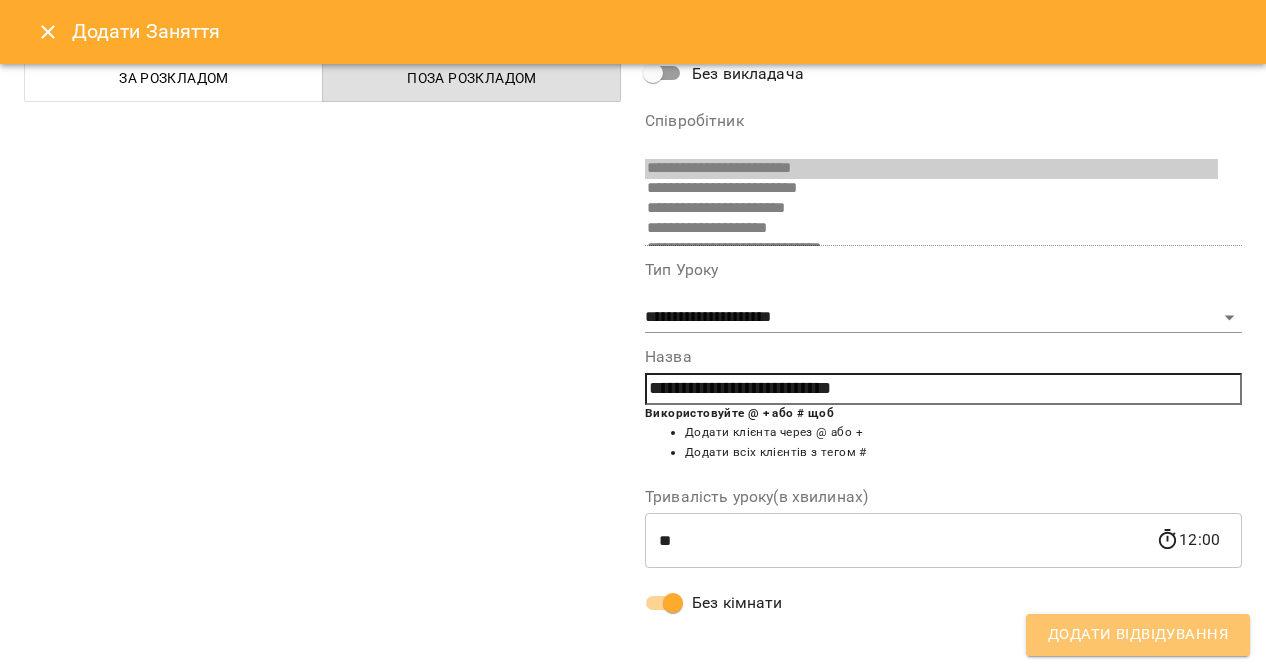 click on "Додати Відвідування" at bounding box center (1138, 635) 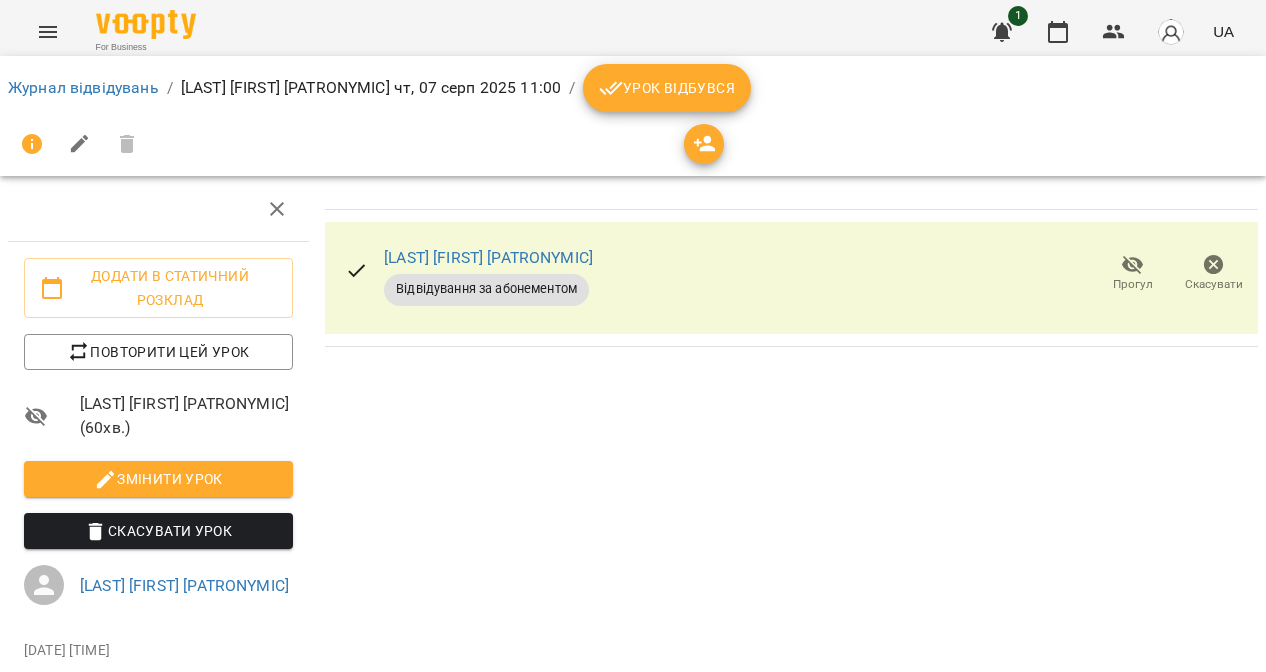 click on "Урок відбувся" at bounding box center [667, 88] 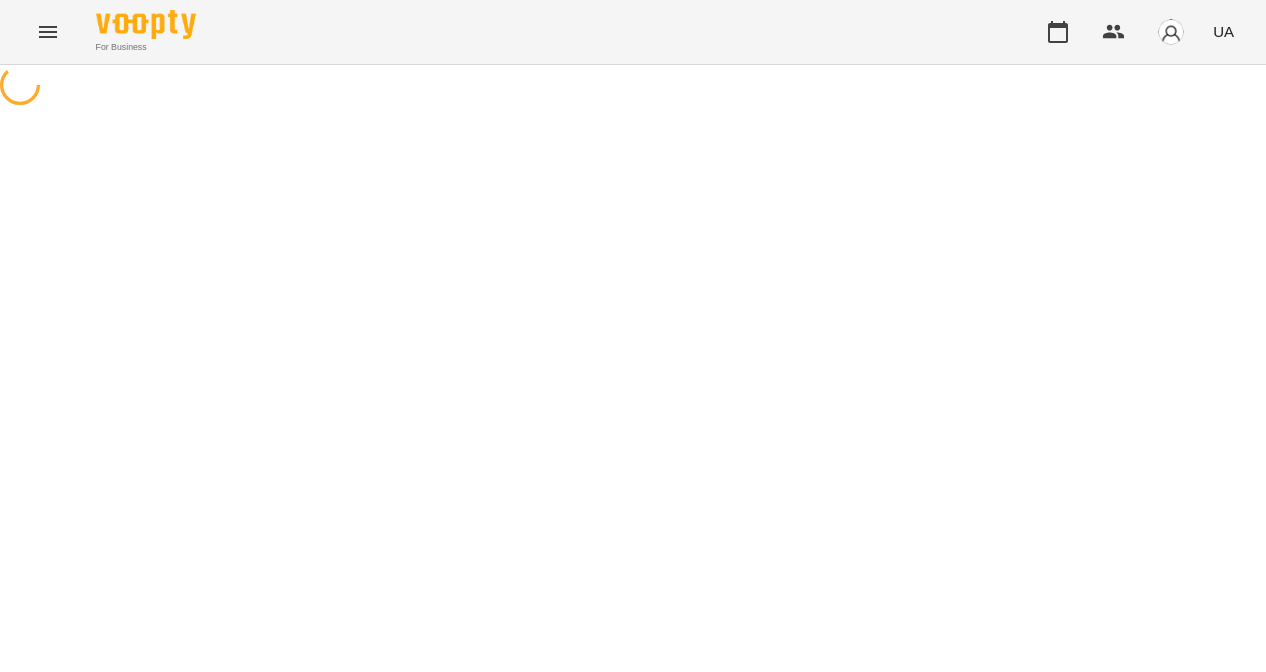 scroll, scrollTop: 0, scrollLeft: 0, axis: both 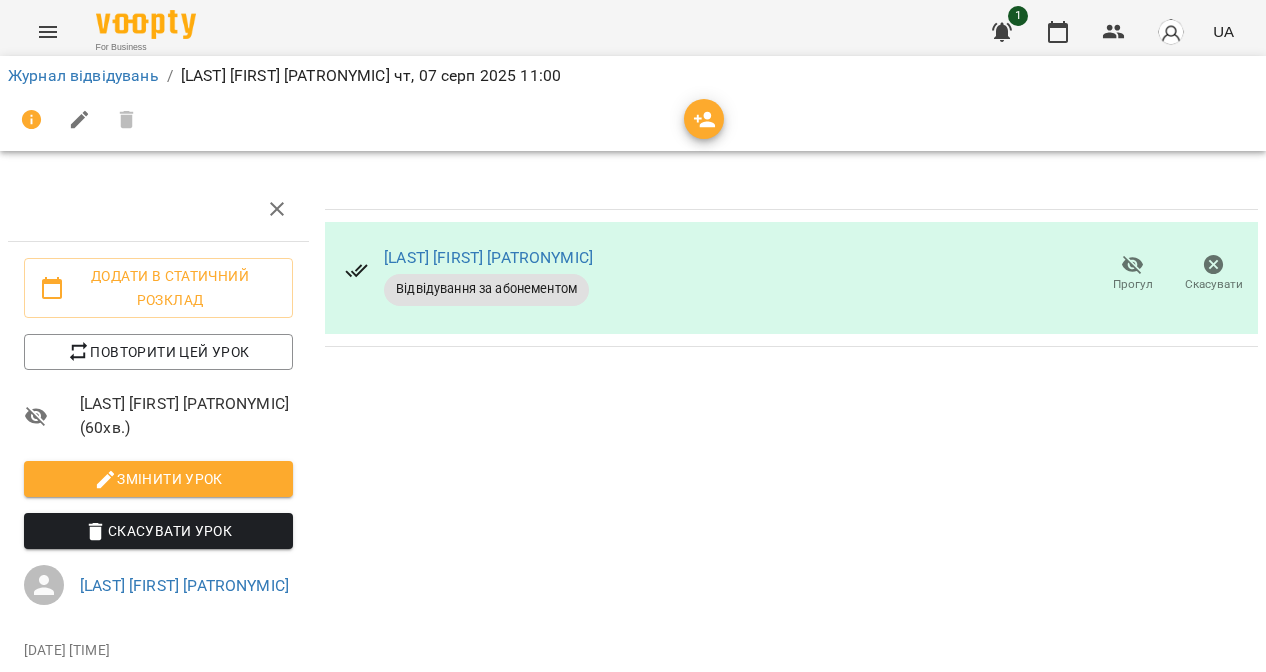 click on "Журнал відвідувань / [LAST] [FIRST] [PATRONYMIC]   чт, 07 серп [YEAR] [TIME]" at bounding box center (633, 76) 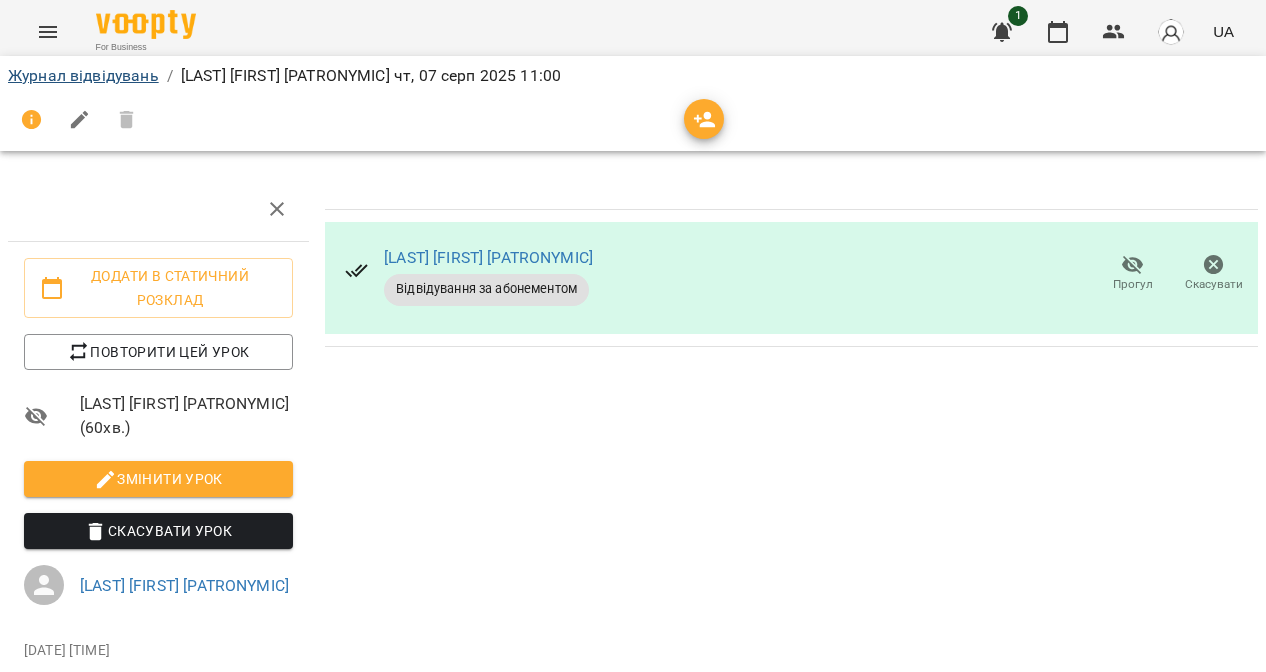 click on "Журнал відвідувань" at bounding box center (83, 75) 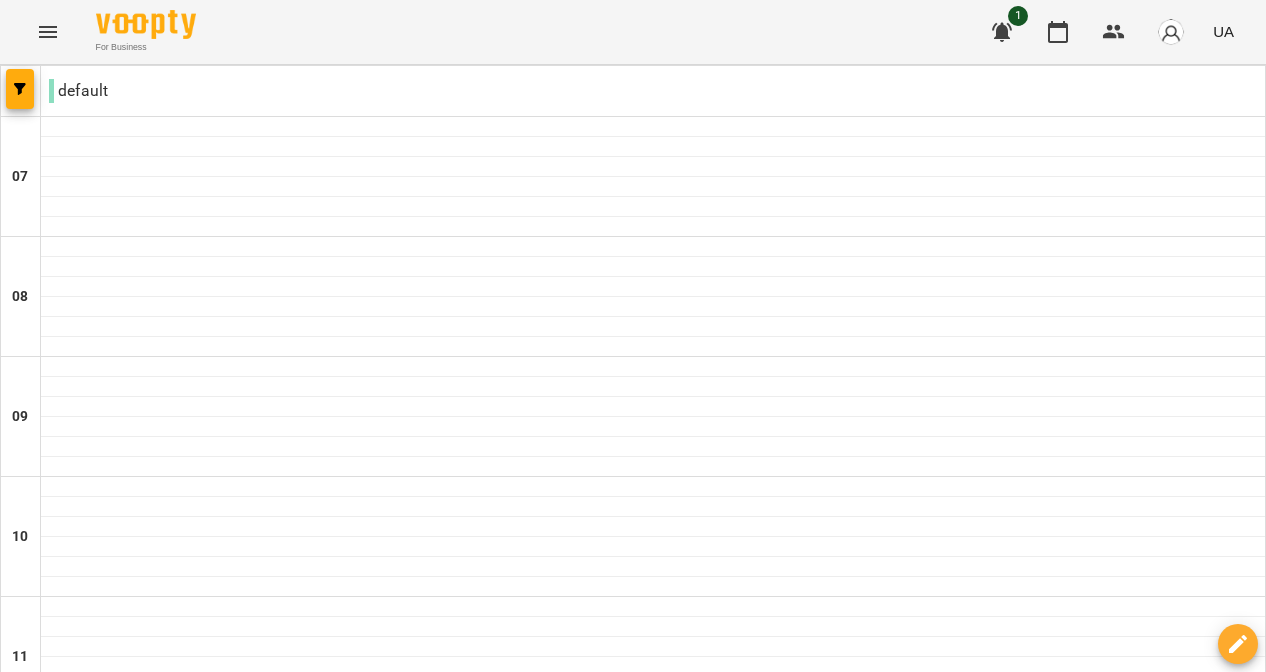 scroll, scrollTop: 1175, scrollLeft: 0, axis: vertical 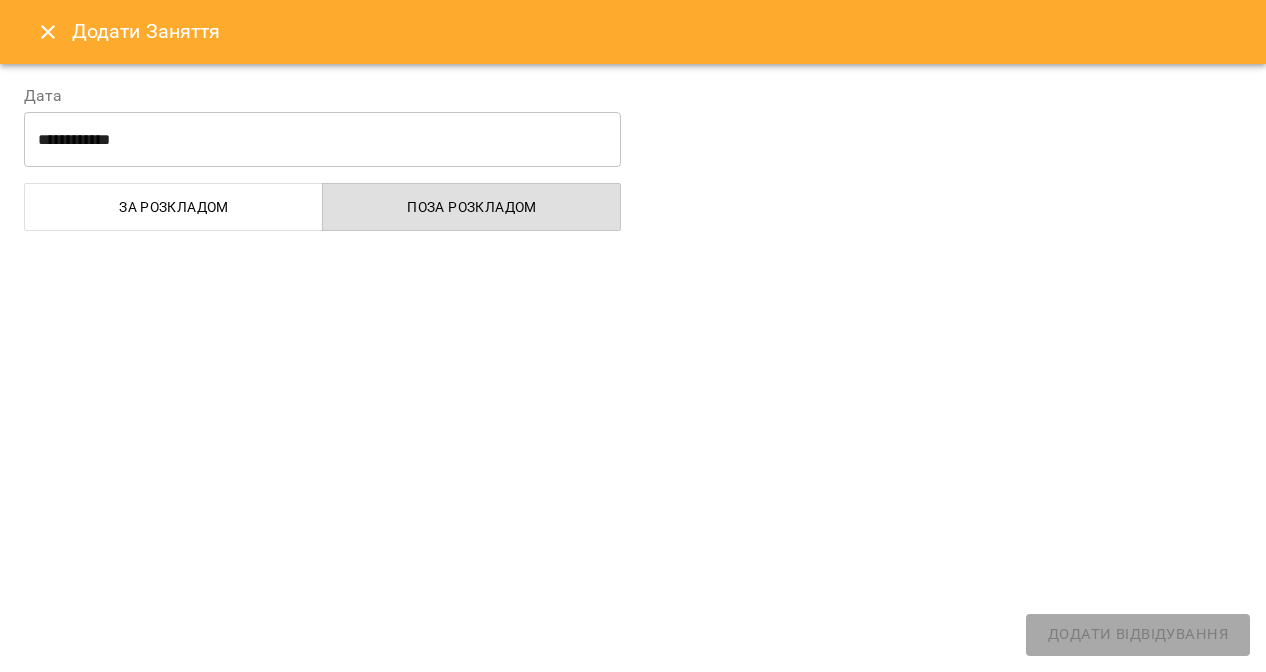 select on "**********" 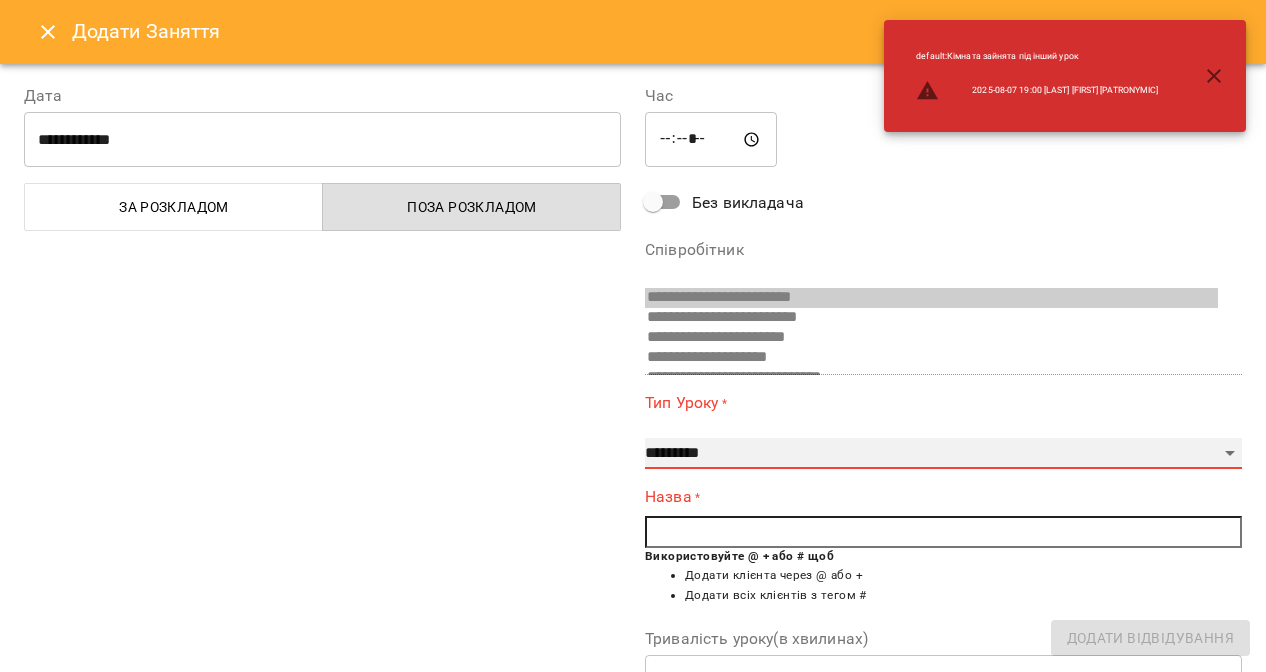 select on "**********" 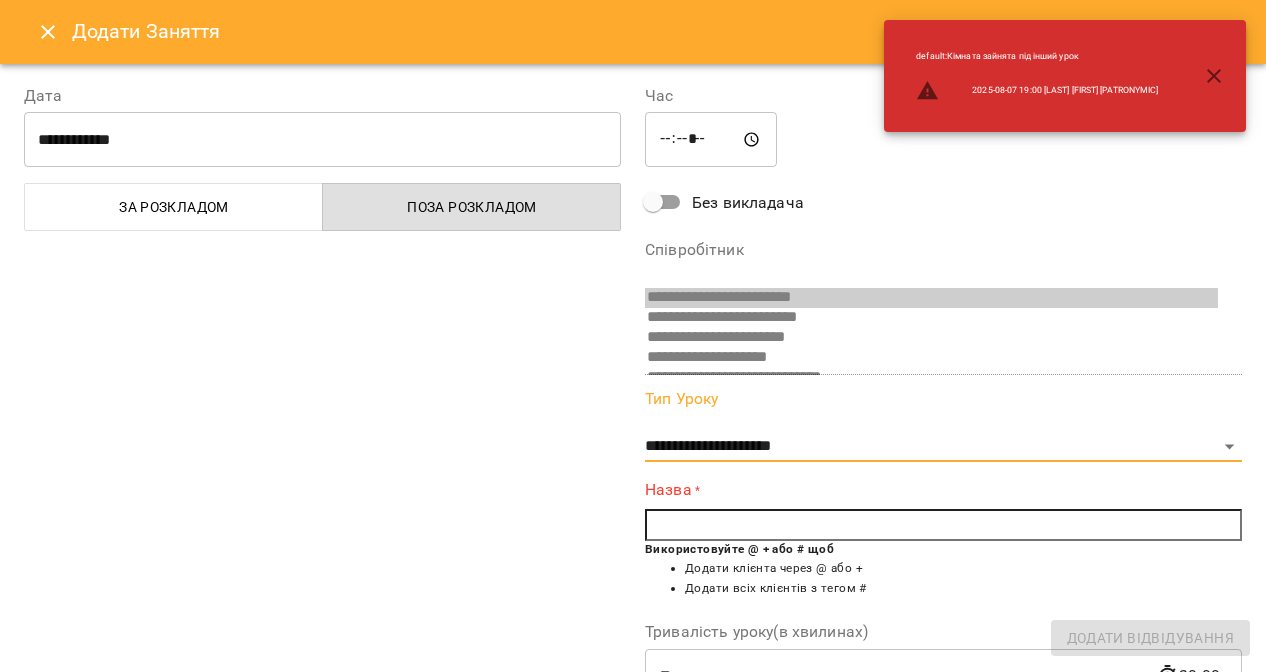 click at bounding box center (943, 525) 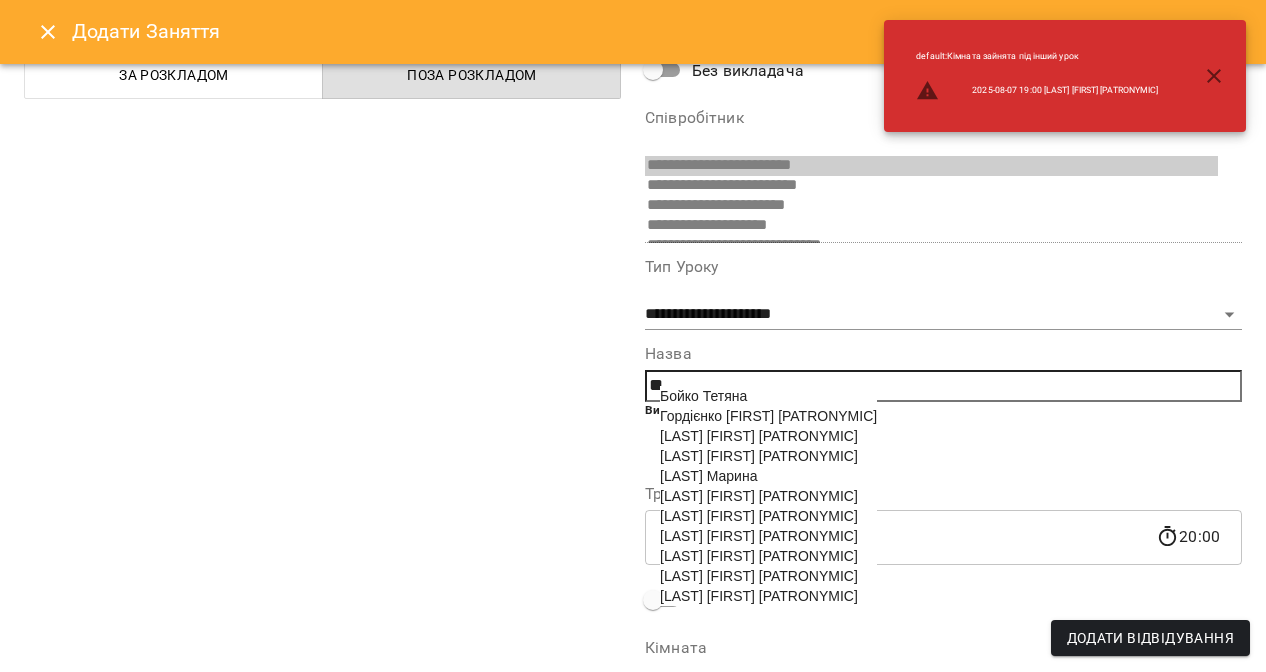 scroll, scrollTop: 133, scrollLeft: 0, axis: vertical 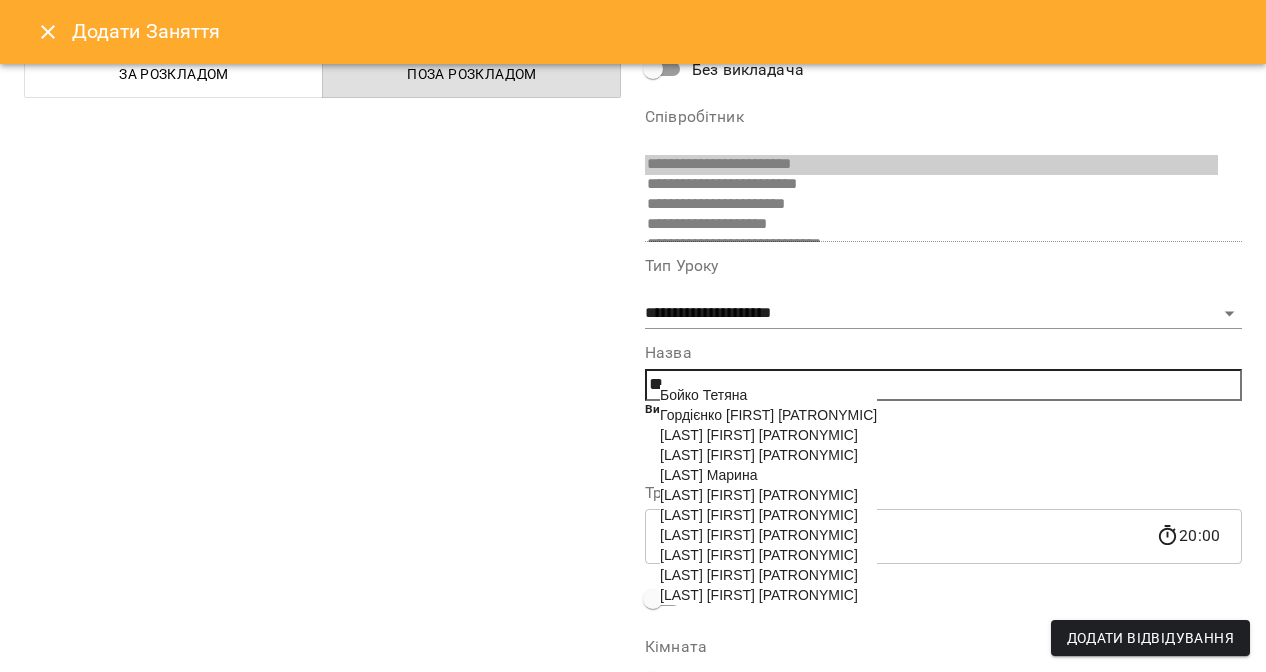 click on "Ліновецька   Даріна Володимирівна" at bounding box center [759, 515] 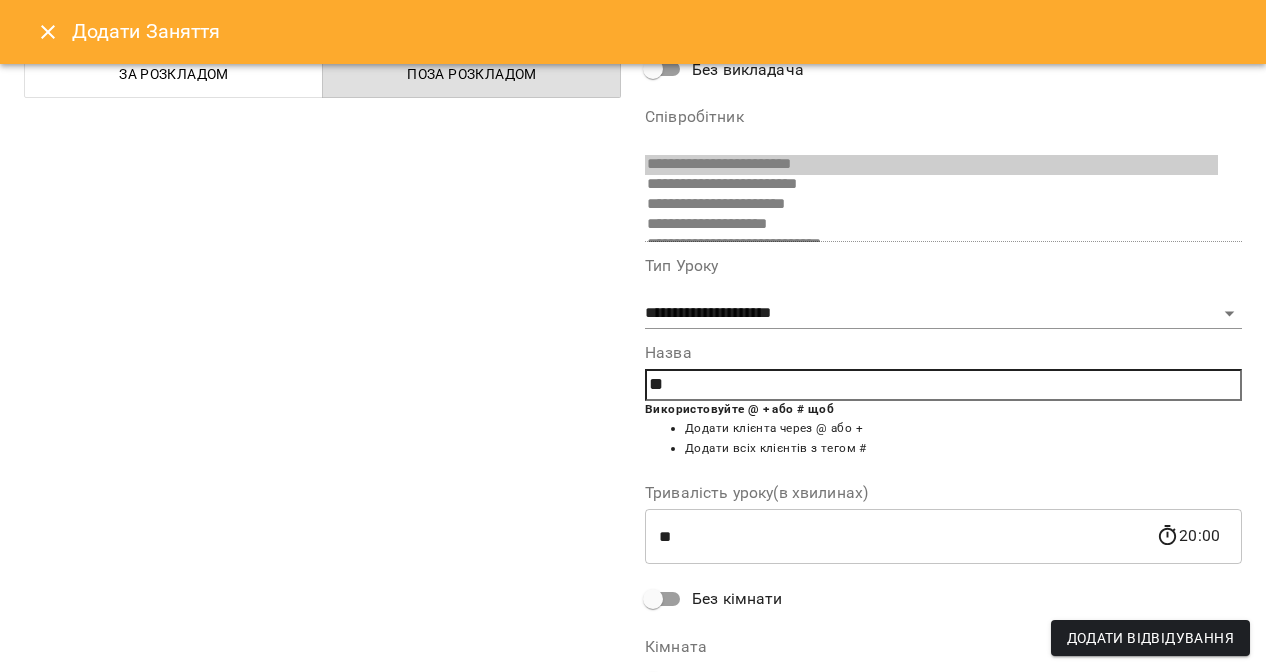 type on "**********" 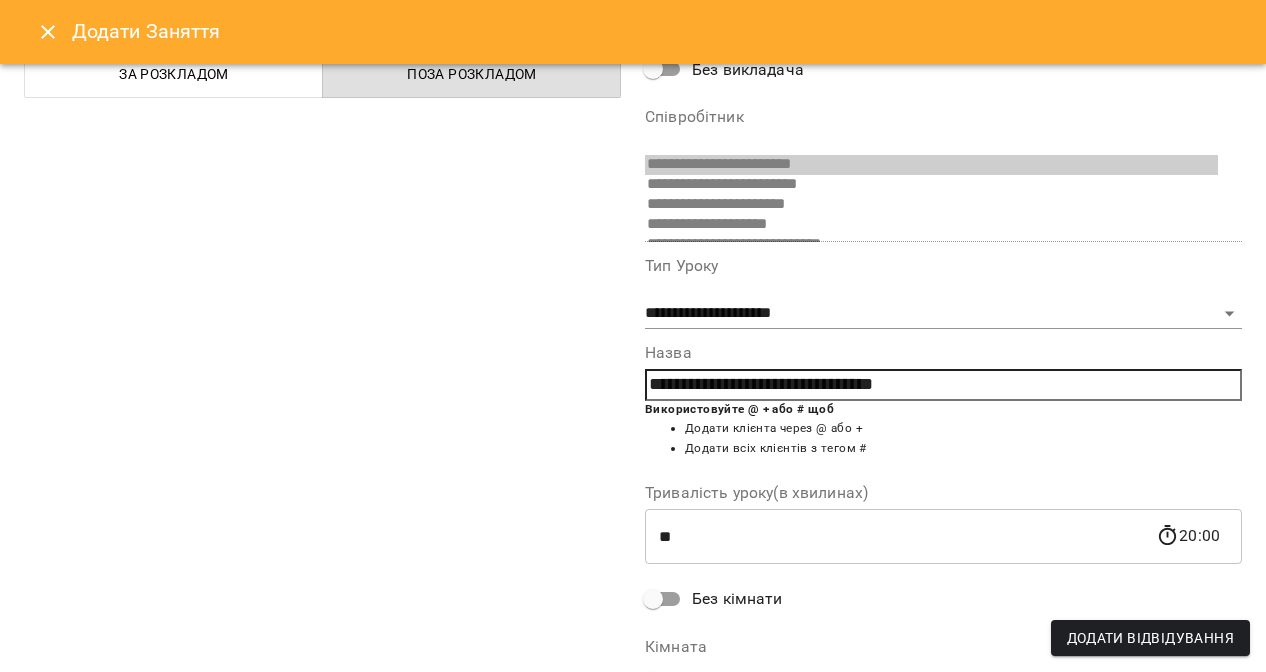 click on "Без кімнати" at bounding box center [737, 599] 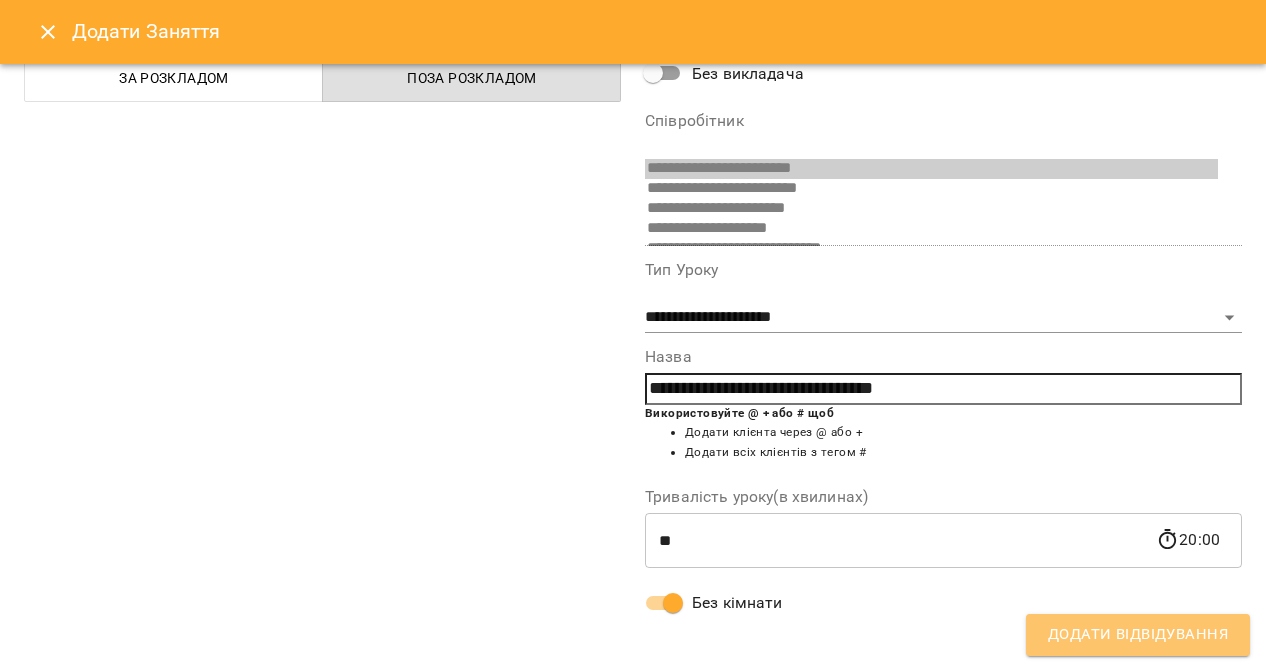 click on "Додати Відвідування" at bounding box center (1138, 635) 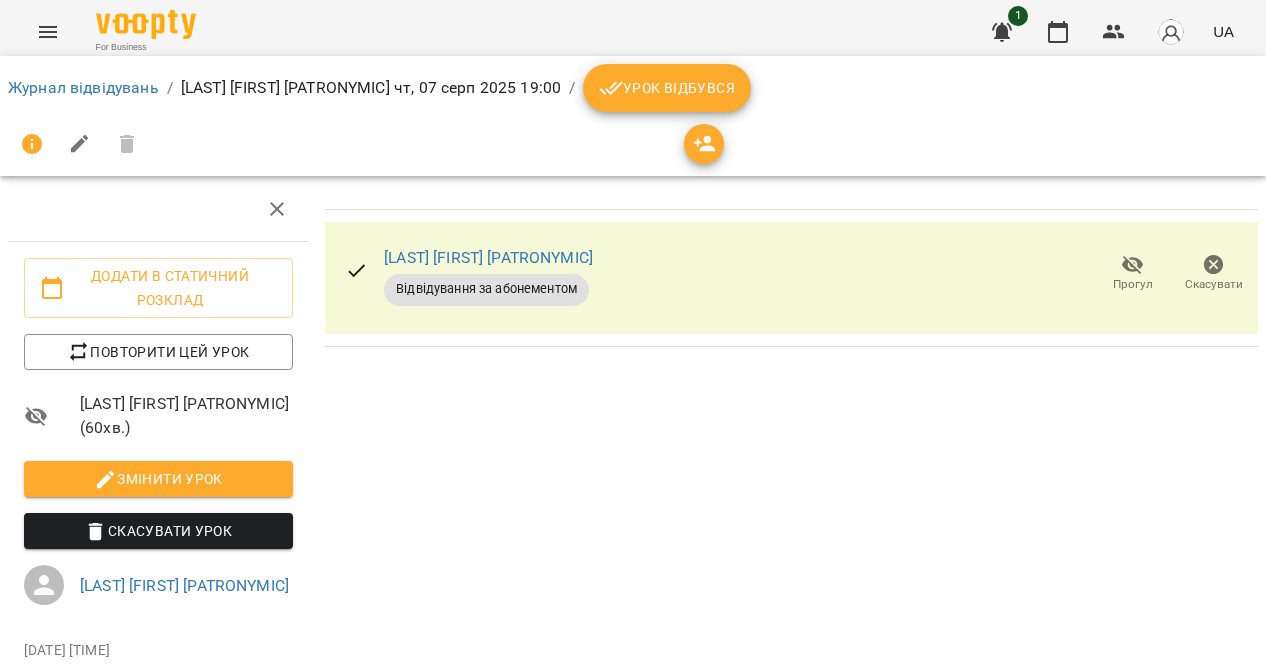 click on "Урок відбувся" at bounding box center [667, 88] 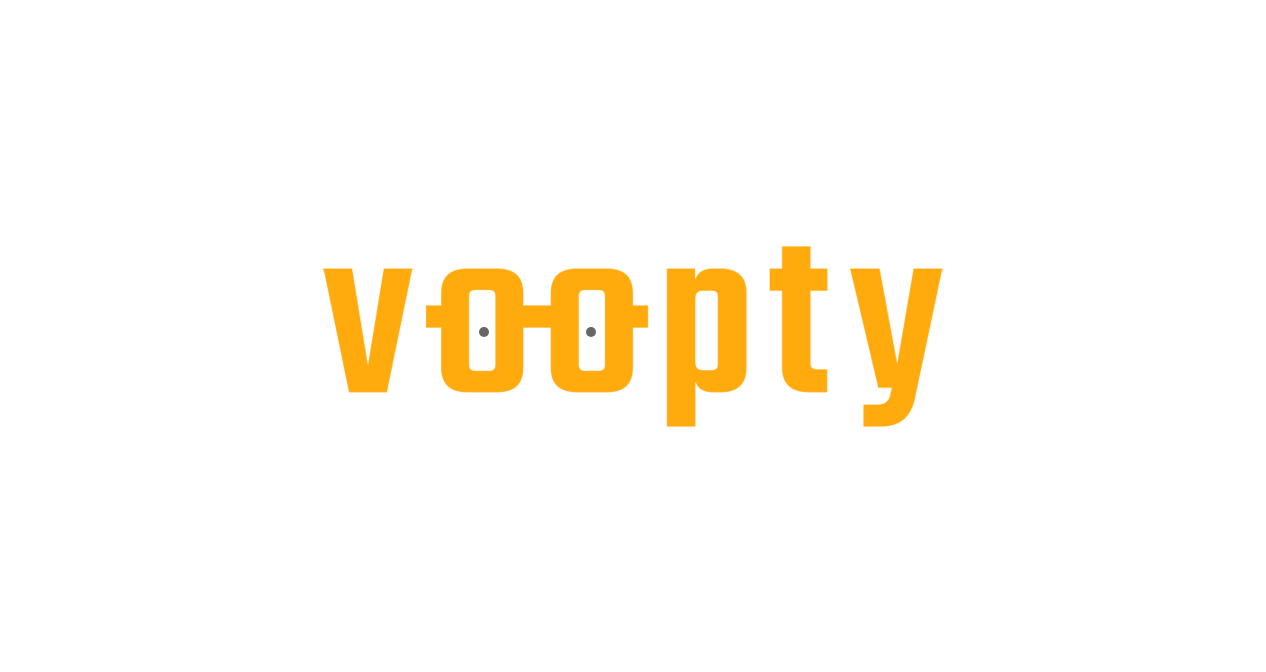 scroll, scrollTop: 0, scrollLeft: 0, axis: both 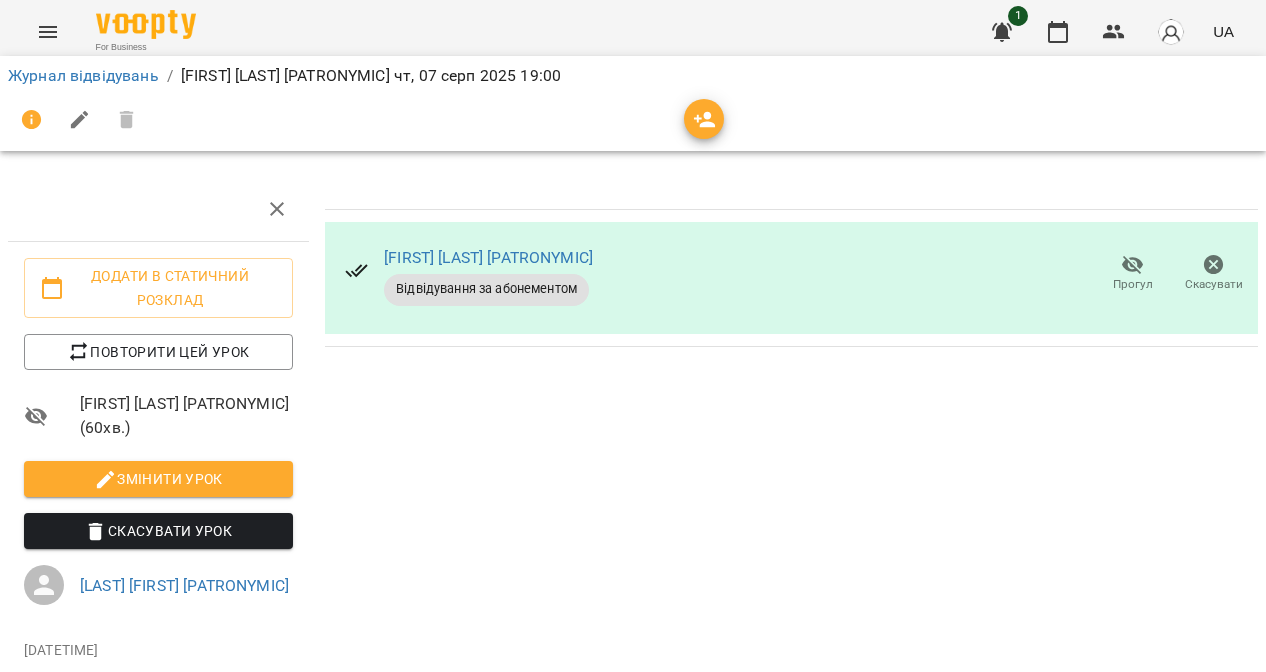 click at bounding box center [1171, 32] 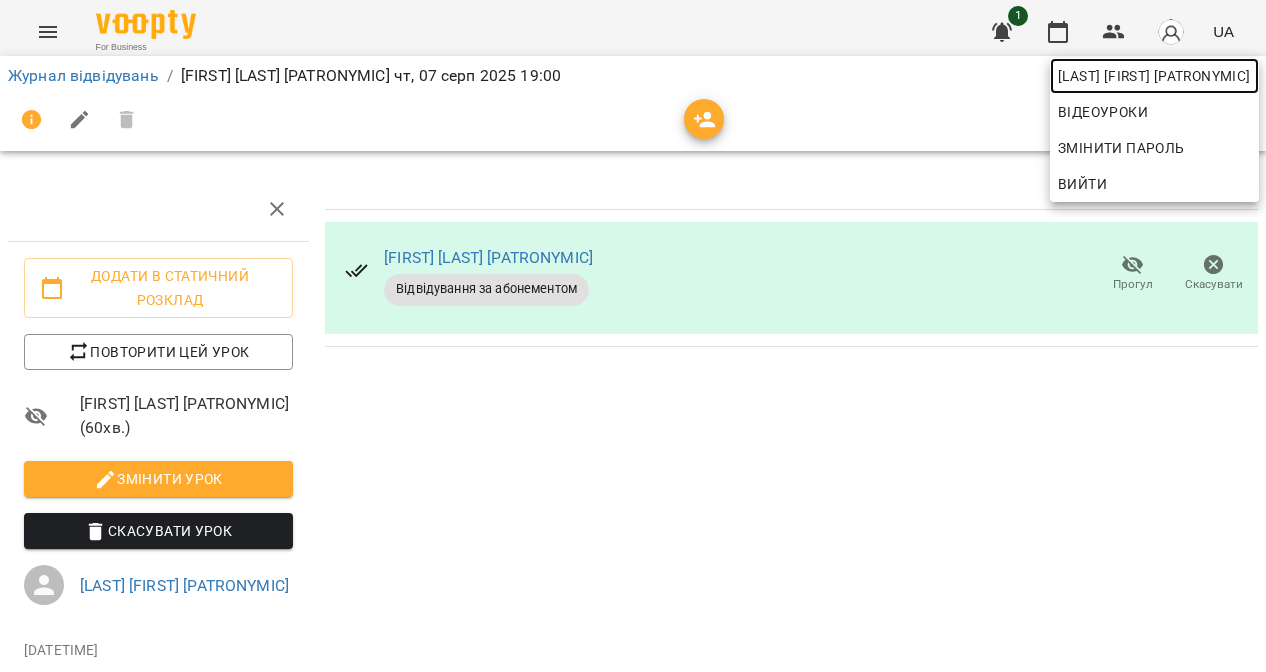click on "[LAST] [FIRST] [PATRONYMIC]" at bounding box center (1154, 76) 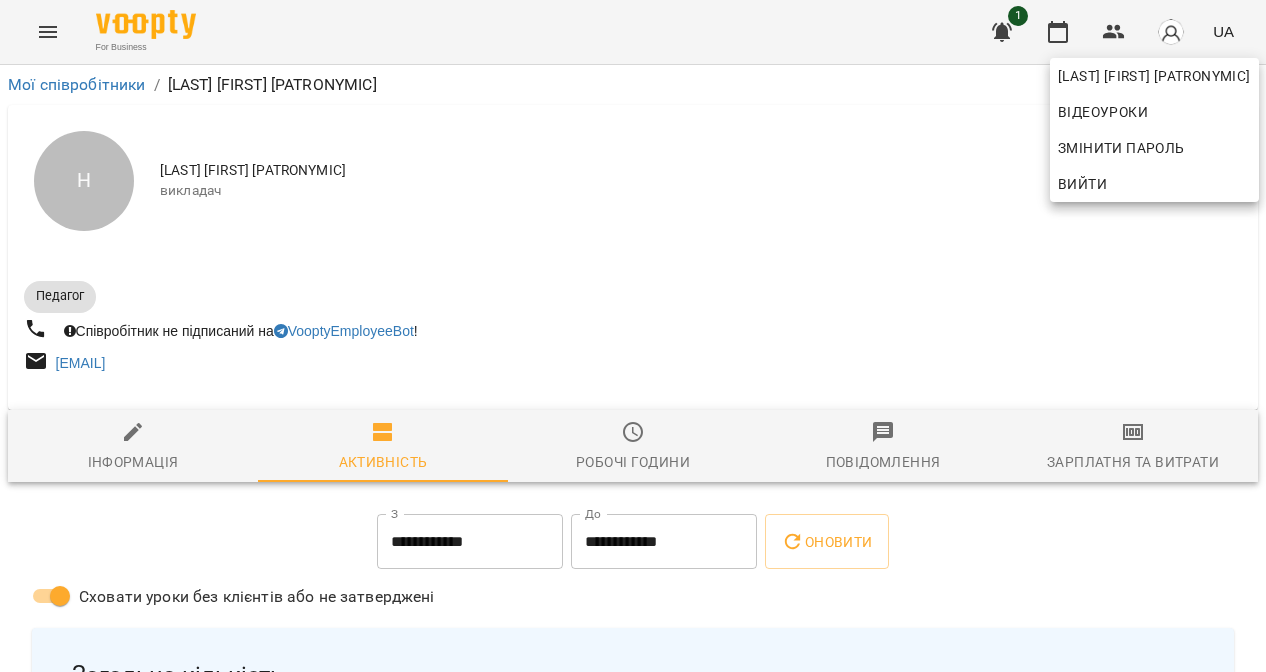click at bounding box center (633, 336) 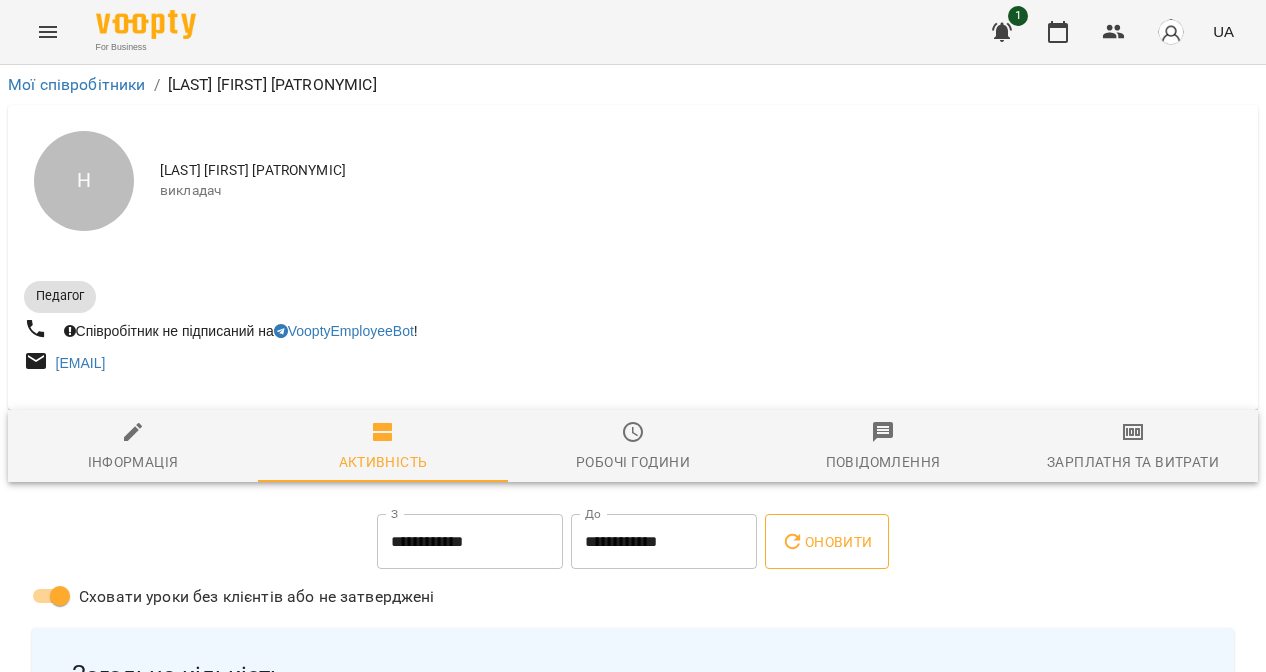 click on "Оновити" at bounding box center [826, 542] 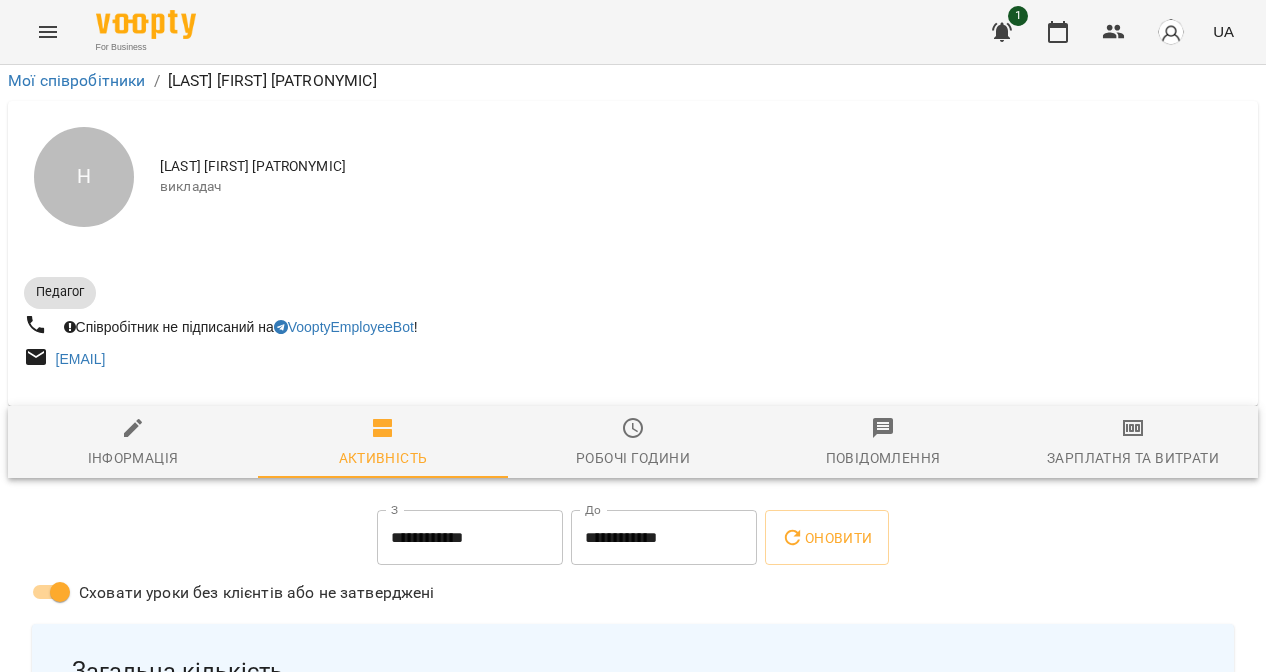scroll, scrollTop: 1967, scrollLeft: 0, axis: vertical 